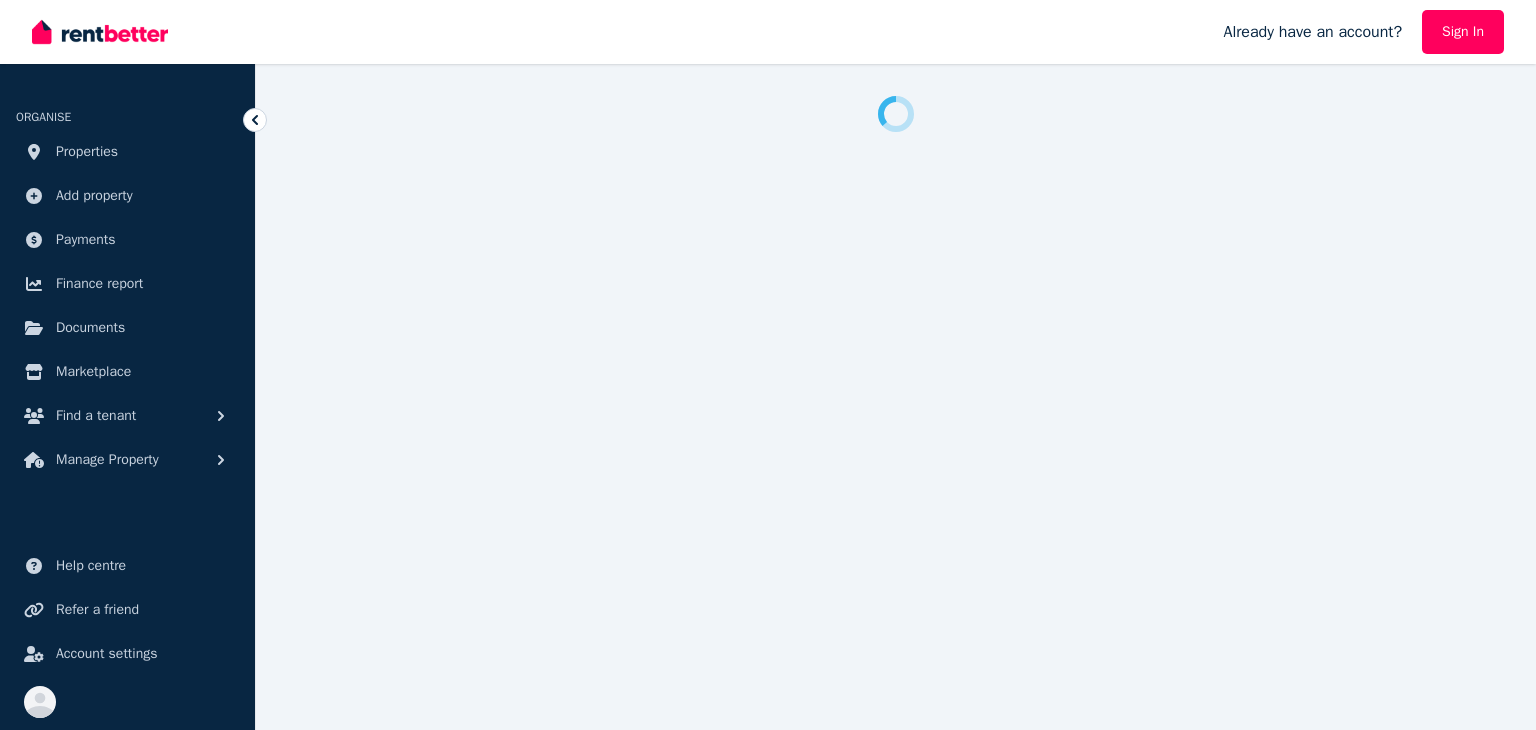 scroll, scrollTop: 0, scrollLeft: 0, axis: both 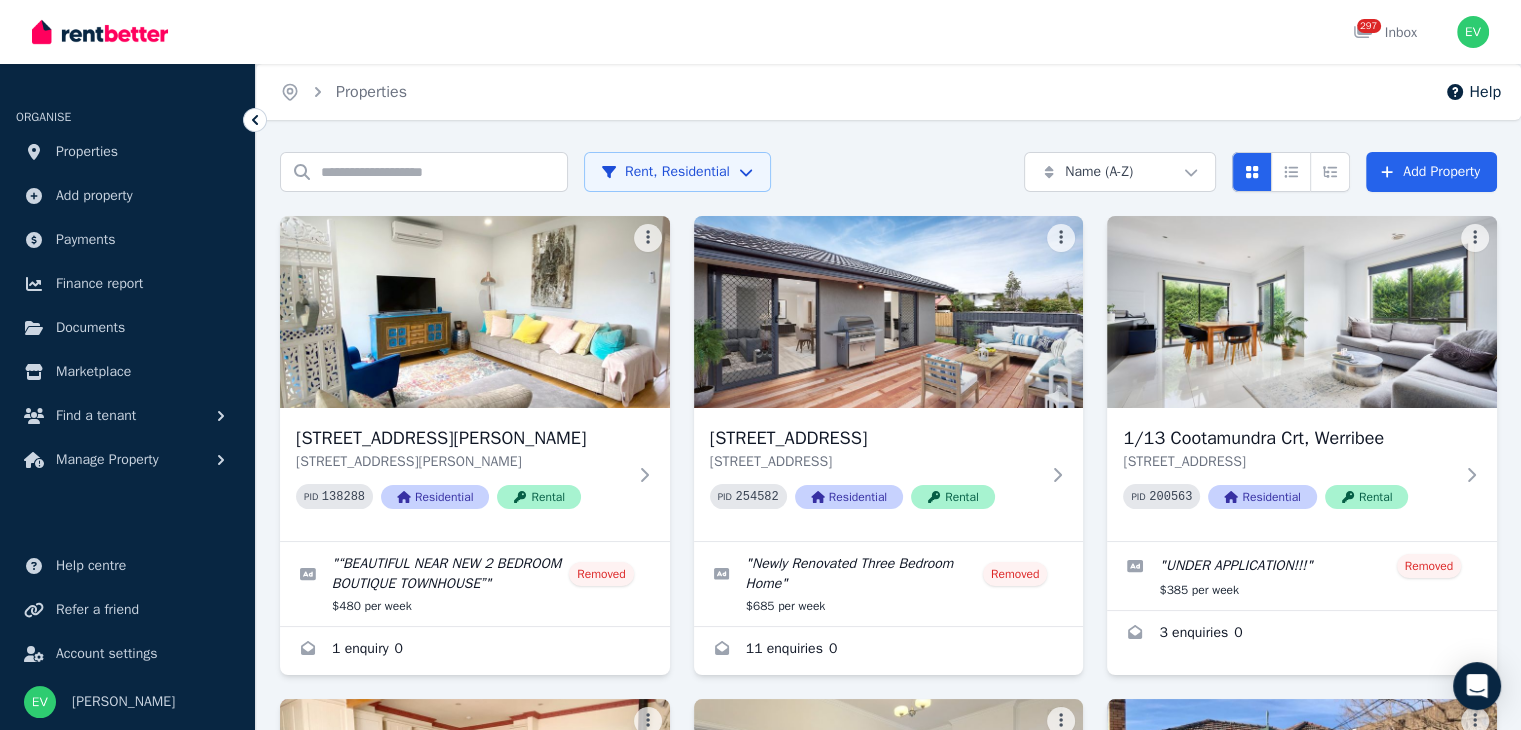 click on "Open main menu 297 Inbox Open user menu ORGANISE Properties Add property Payments Finance report Documents Marketplace Find a tenant Manage Property Help centre Refer a friend Account settings Your profile [PERSON_NAME] Home Properties Help Search properties Rent, Residential Name (A-Z) Add Property [STREET_ADDRESS][PERSON_NAME] [STREET_ADDRESS][PERSON_NAME] PID   138288 Residential Rental " “BEAUTIFUL NEAR NEW 2 BEDROOM BOUTIQUE TOWNHOUSE” " Removed $480 per week 1   enquiry 0 [STREET_ADDRESS] PID   254582 Residential Rental " Newly Renovated Three Bedroom Home " Removed $685 per week 11   enquiries 0 1/13 [STREET_ADDRESS] PID   200563 Residential Rental " UNDER APPLICATION!!! " Removed $385 per week 3   enquiries 0 1/[STREET_ADDRESS][GEOGRAPHIC_DATA][PERSON_NAME][STREET_ADDRESS][PERSON_NAME] PID   236773 Residential Rental " Wonderful Three Bedroom Family Home near the beach! " Removed $500 per week 25   enquiries 0 PID   " "" at bounding box center [760, 365] 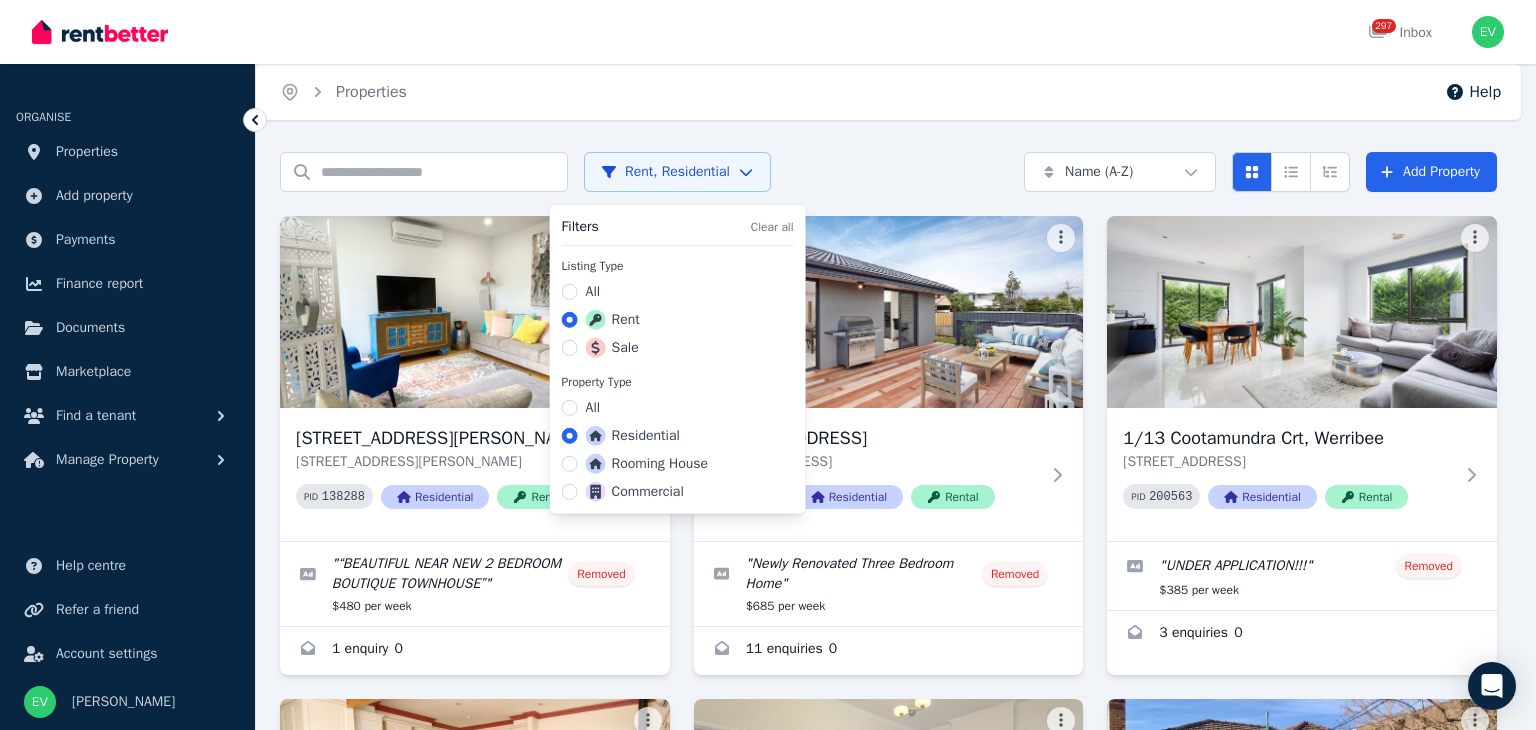 click on "Sale" at bounding box center [612, 348] 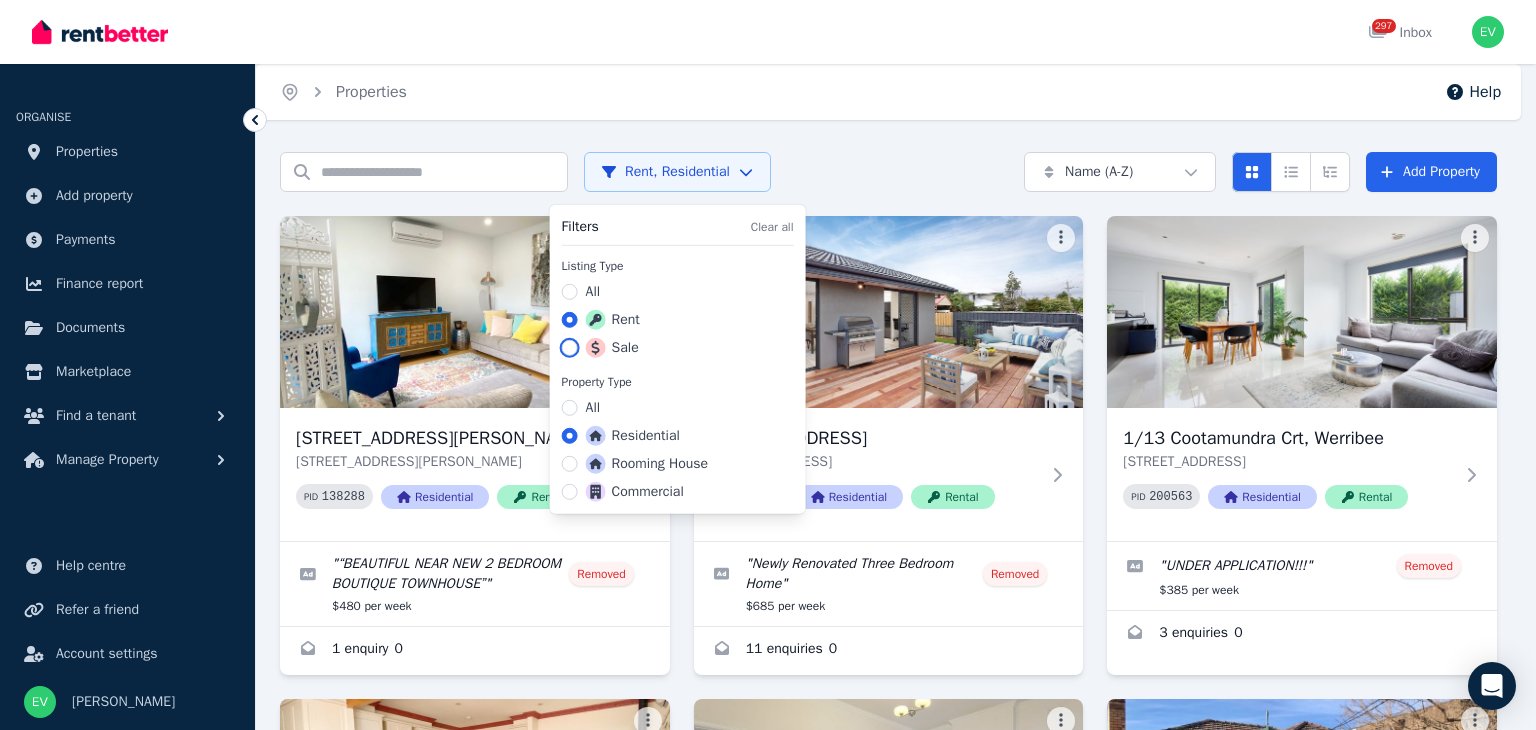 click on "Sale" at bounding box center (570, 348) 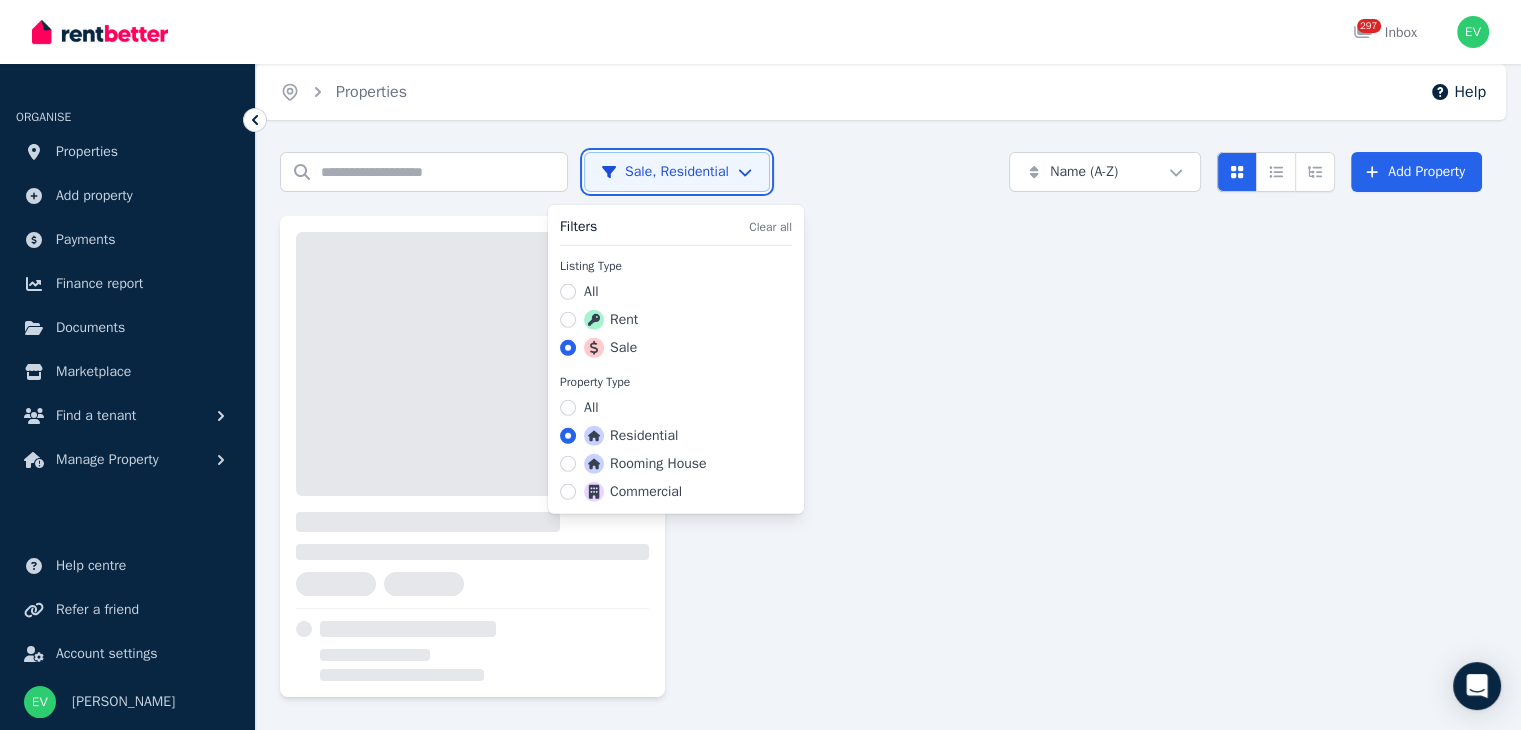 click on "Open main menu 297 Inbox Open user menu ORGANISE Properties Add property Payments Finance report Documents Marketplace Find a tenant Manage Property Help centre Refer a friend Account settings Your profile [PERSON_NAME] Home Properties Help Search properties Sale, Residential Name (A-Z) Add Property
Filters Clear all Listing Type All Rent Sale Property Type All Residential Rooming House Commercial" at bounding box center [760, 365] 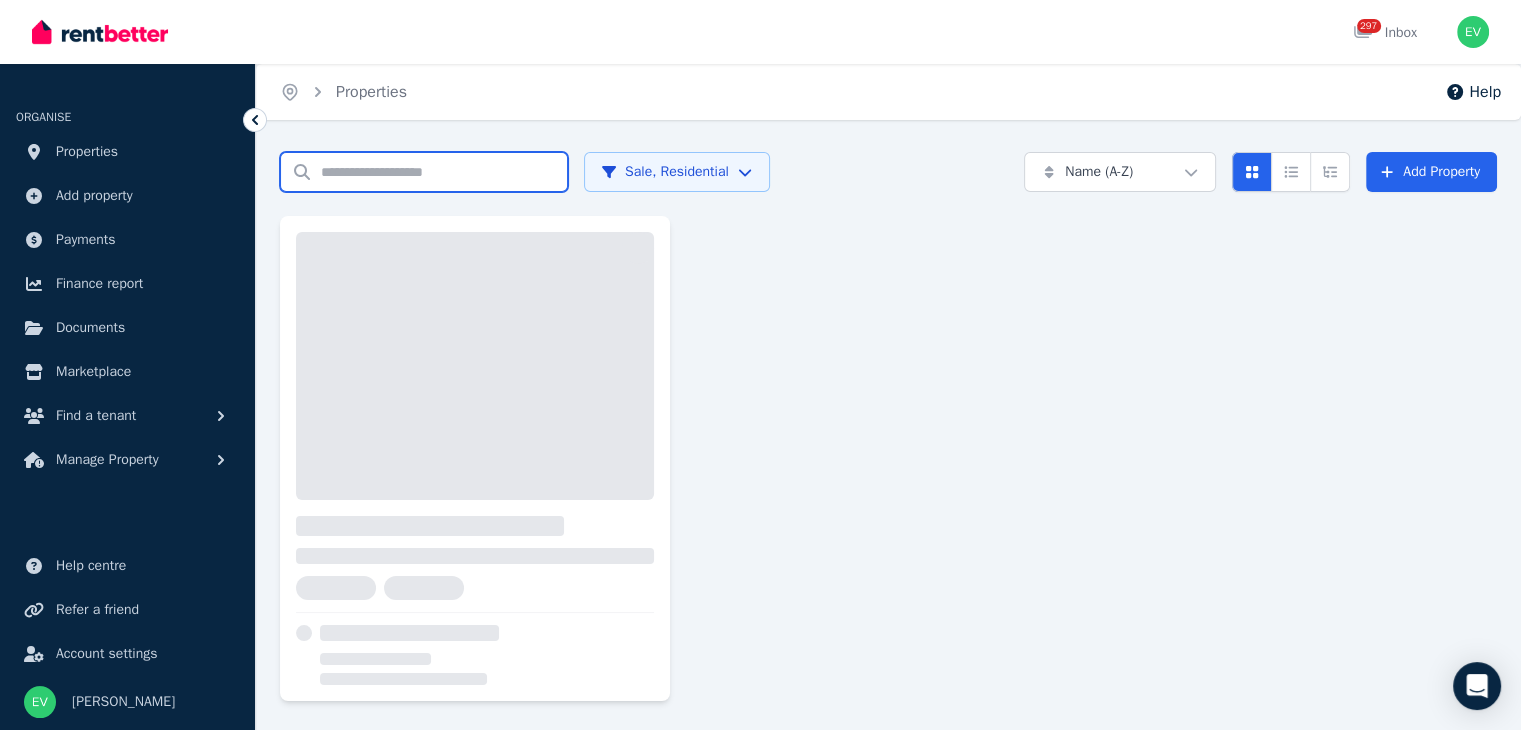 click on "Search properties" at bounding box center (424, 172) 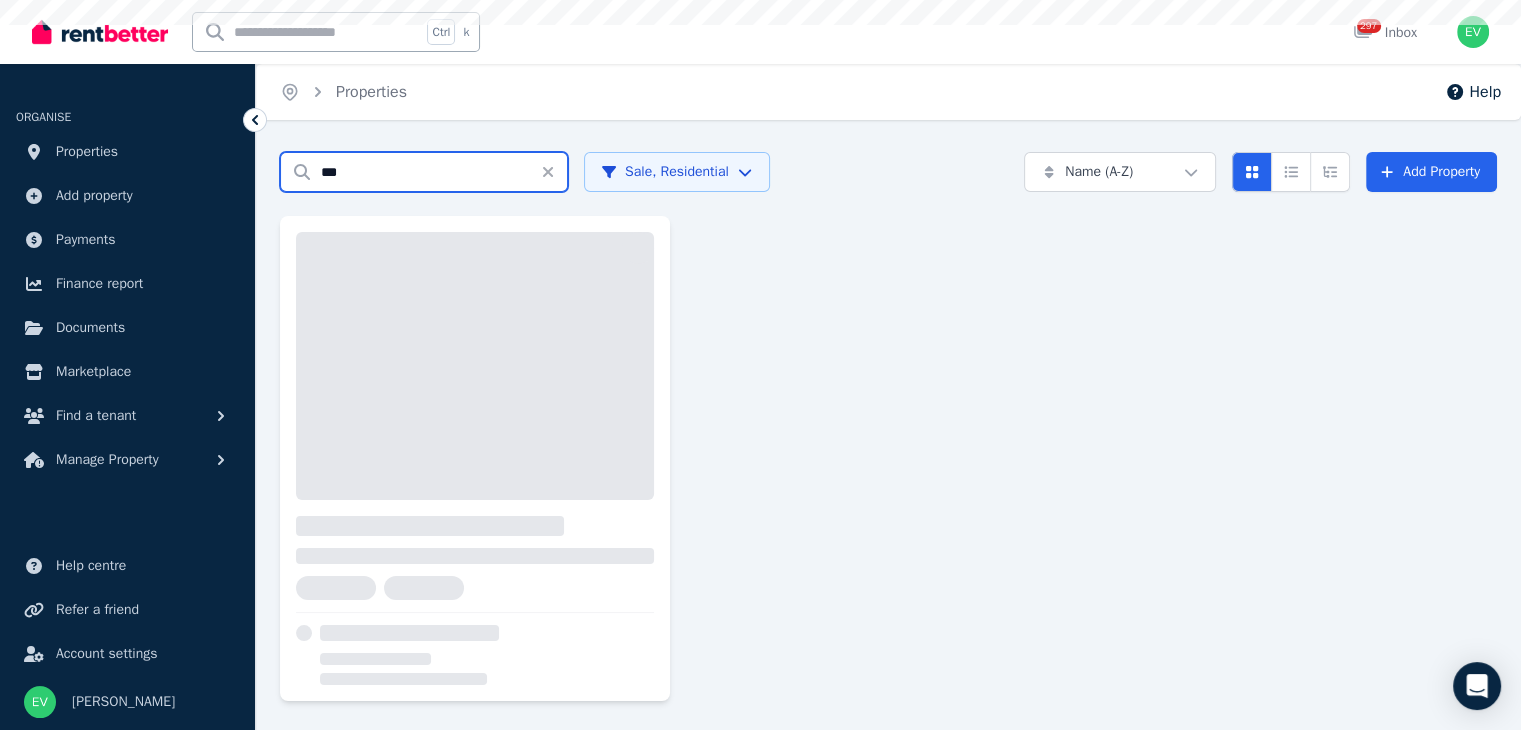 type on "***" 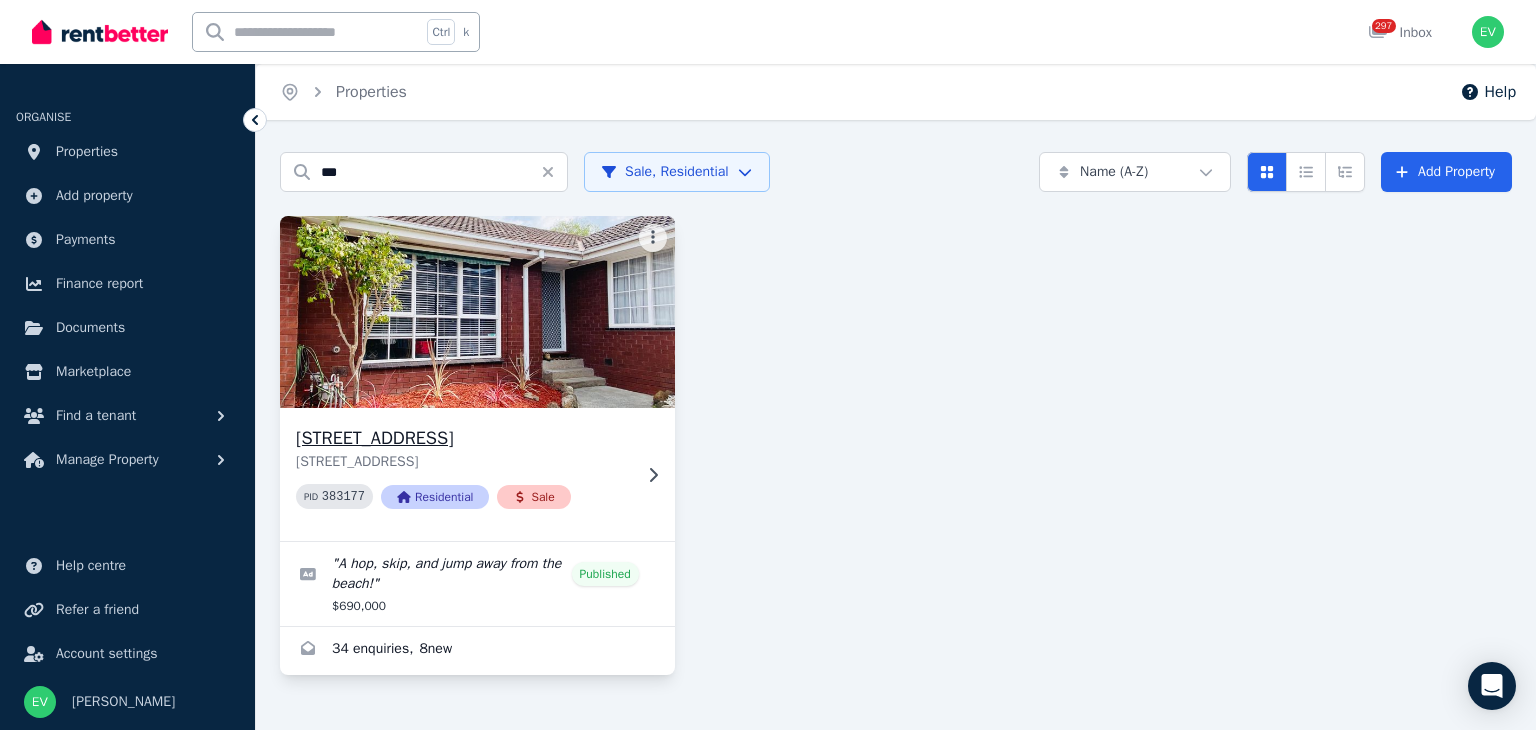 click at bounding box center (477, 312) 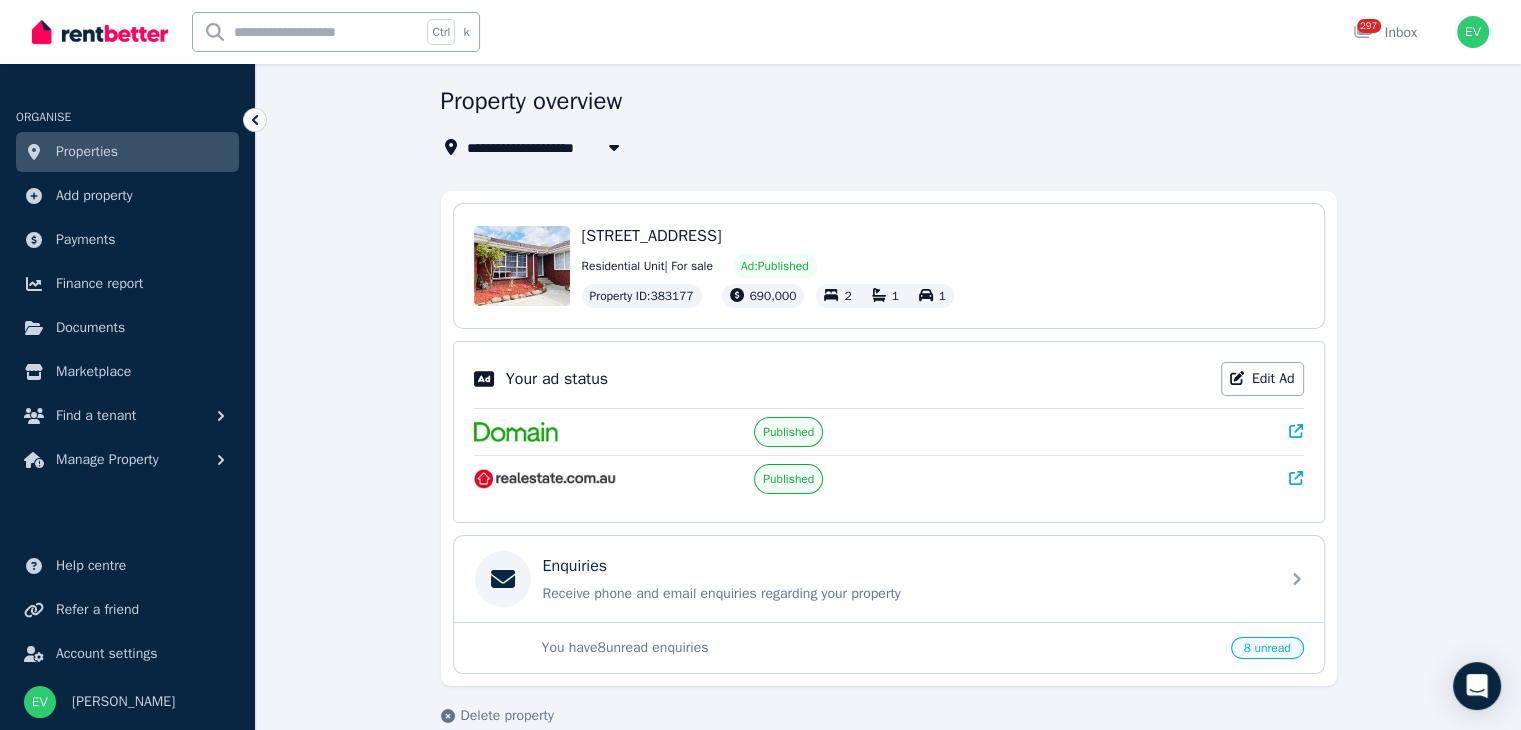 scroll, scrollTop: 96, scrollLeft: 0, axis: vertical 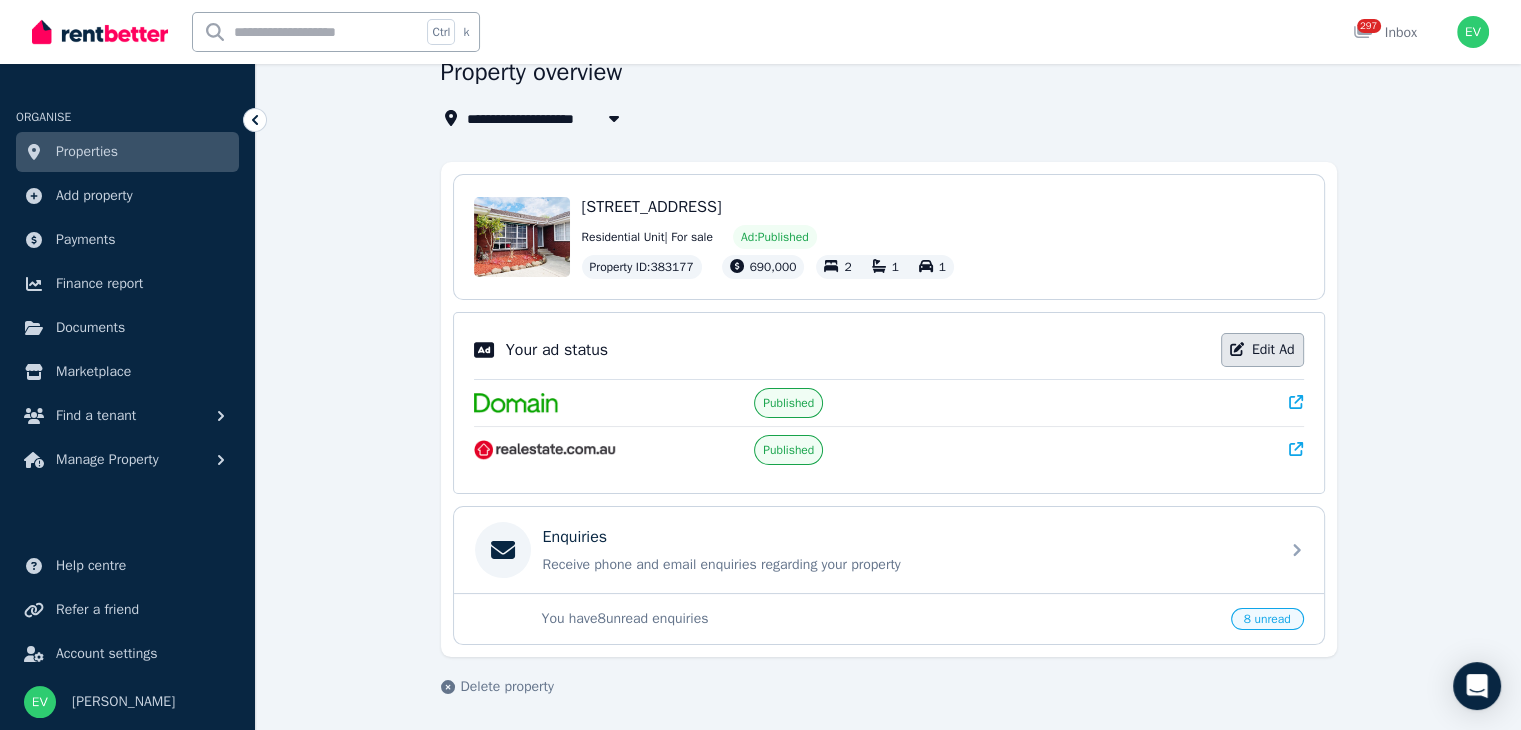 click on "Edit Ad" at bounding box center (1262, 350) 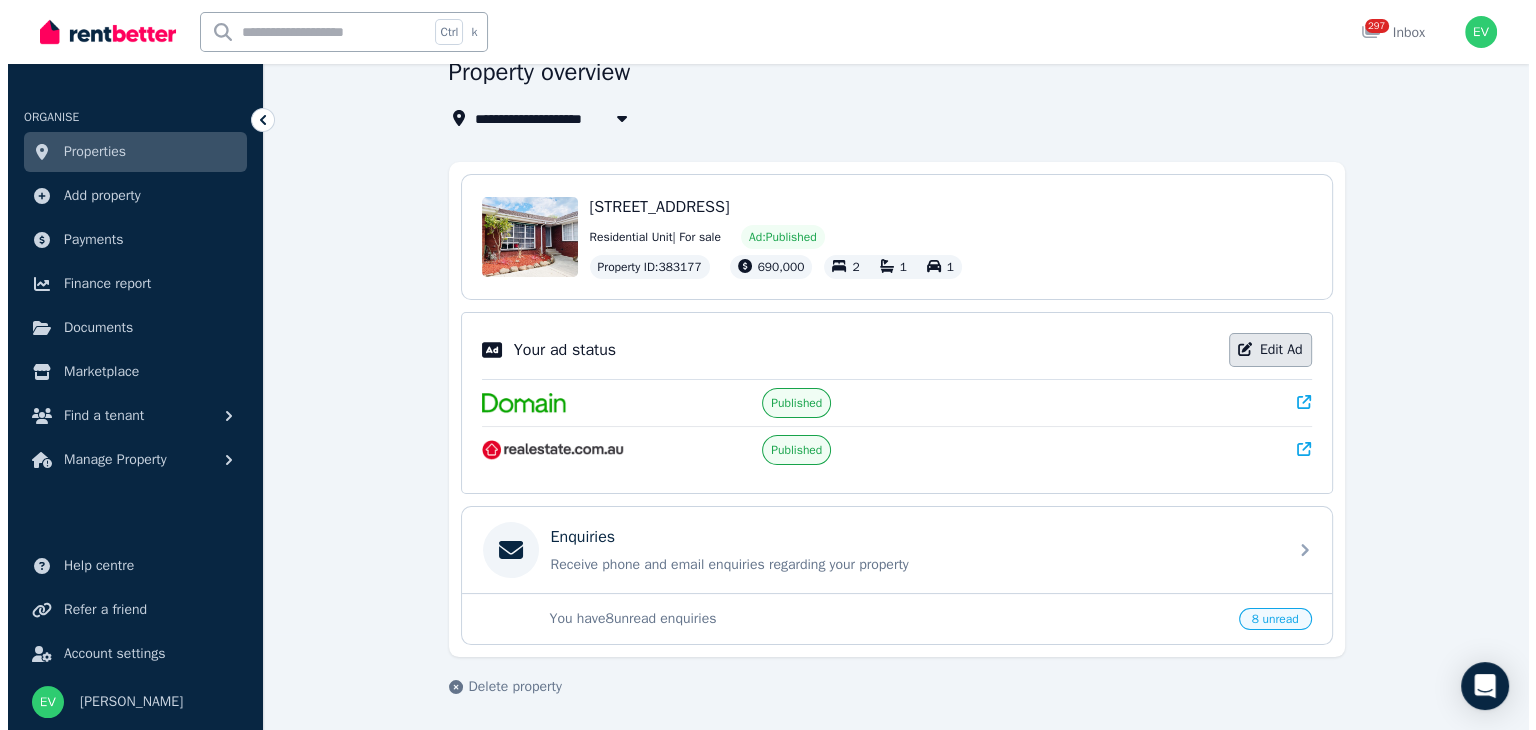 scroll, scrollTop: 0, scrollLeft: 0, axis: both 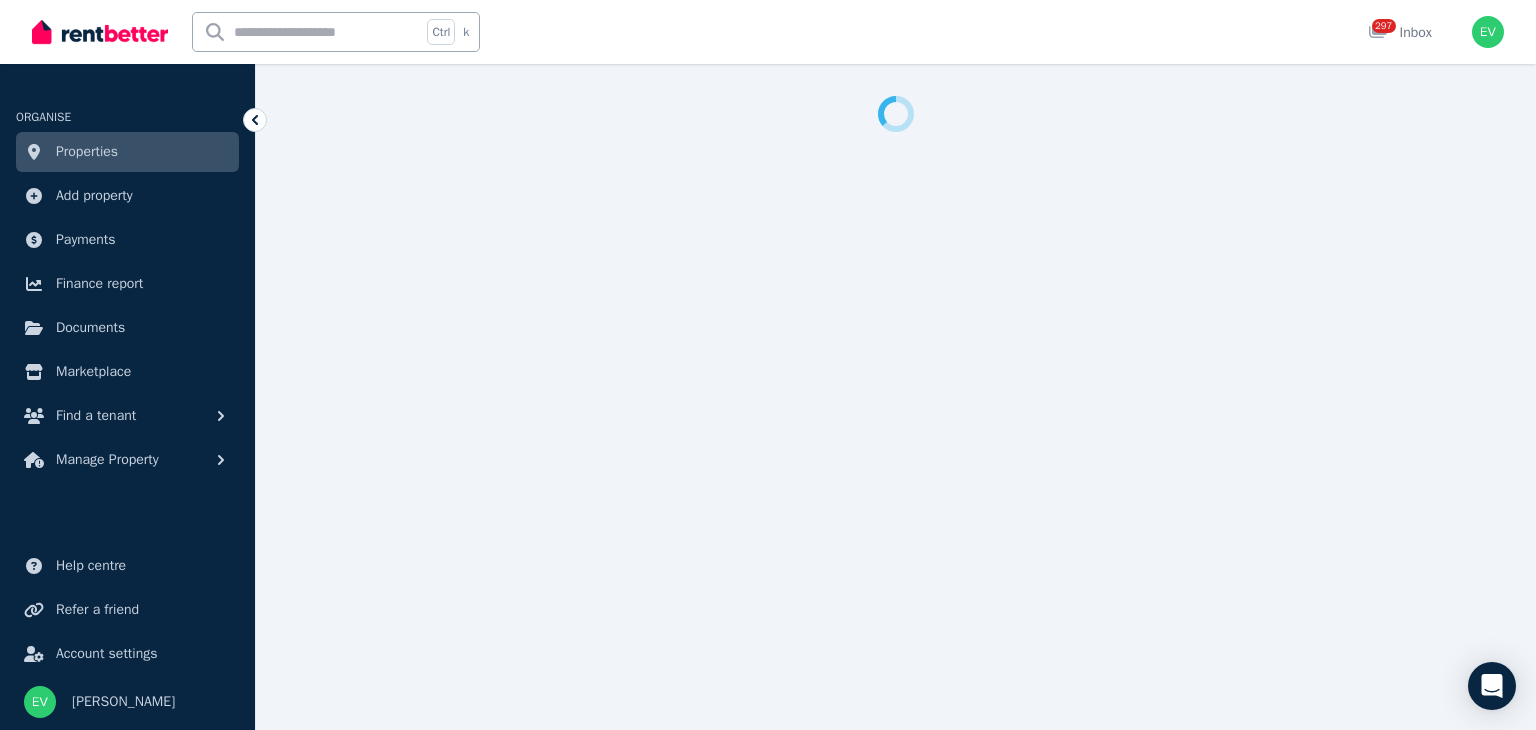select on "**********" 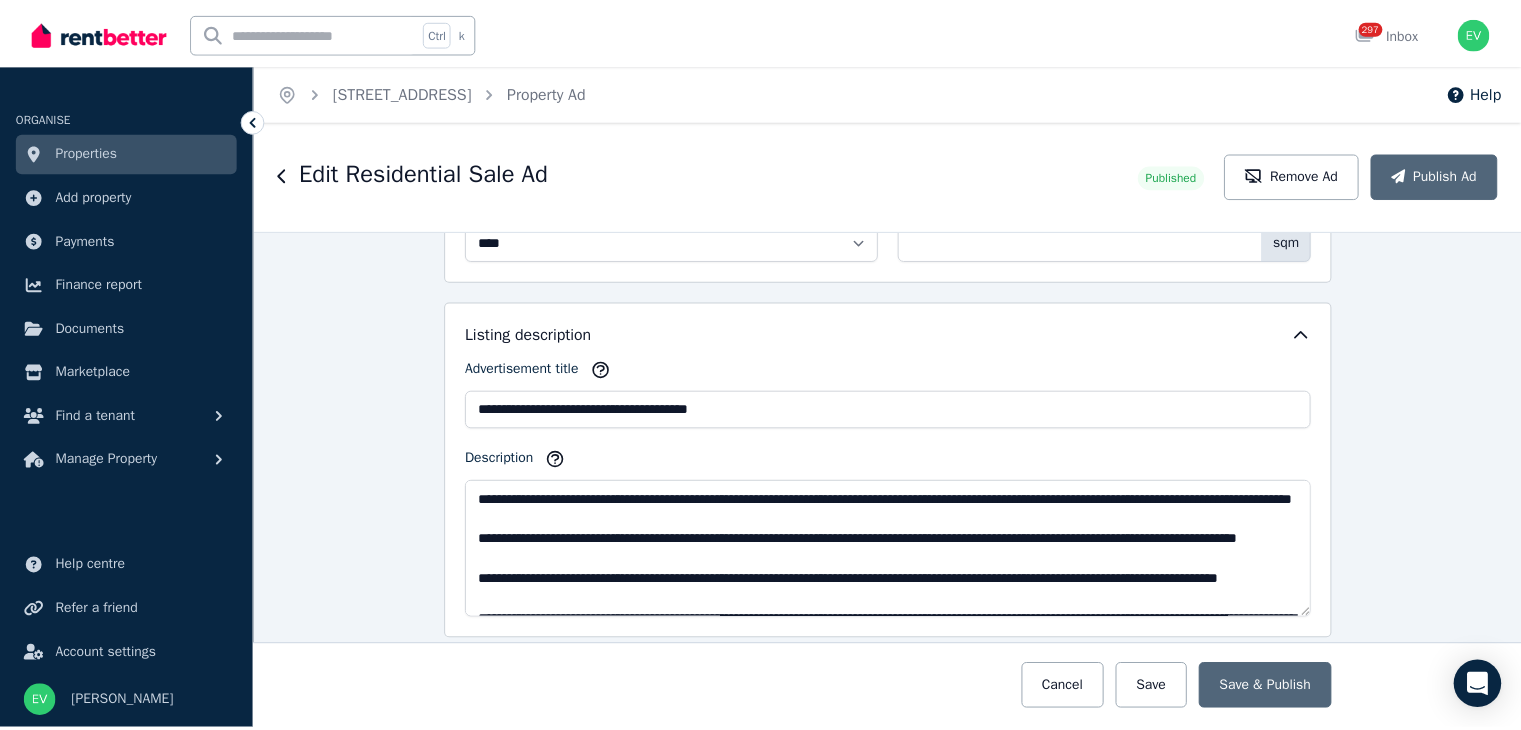 scroll, scrollTop: 1000, scrollLeft: 0, axis: vertical 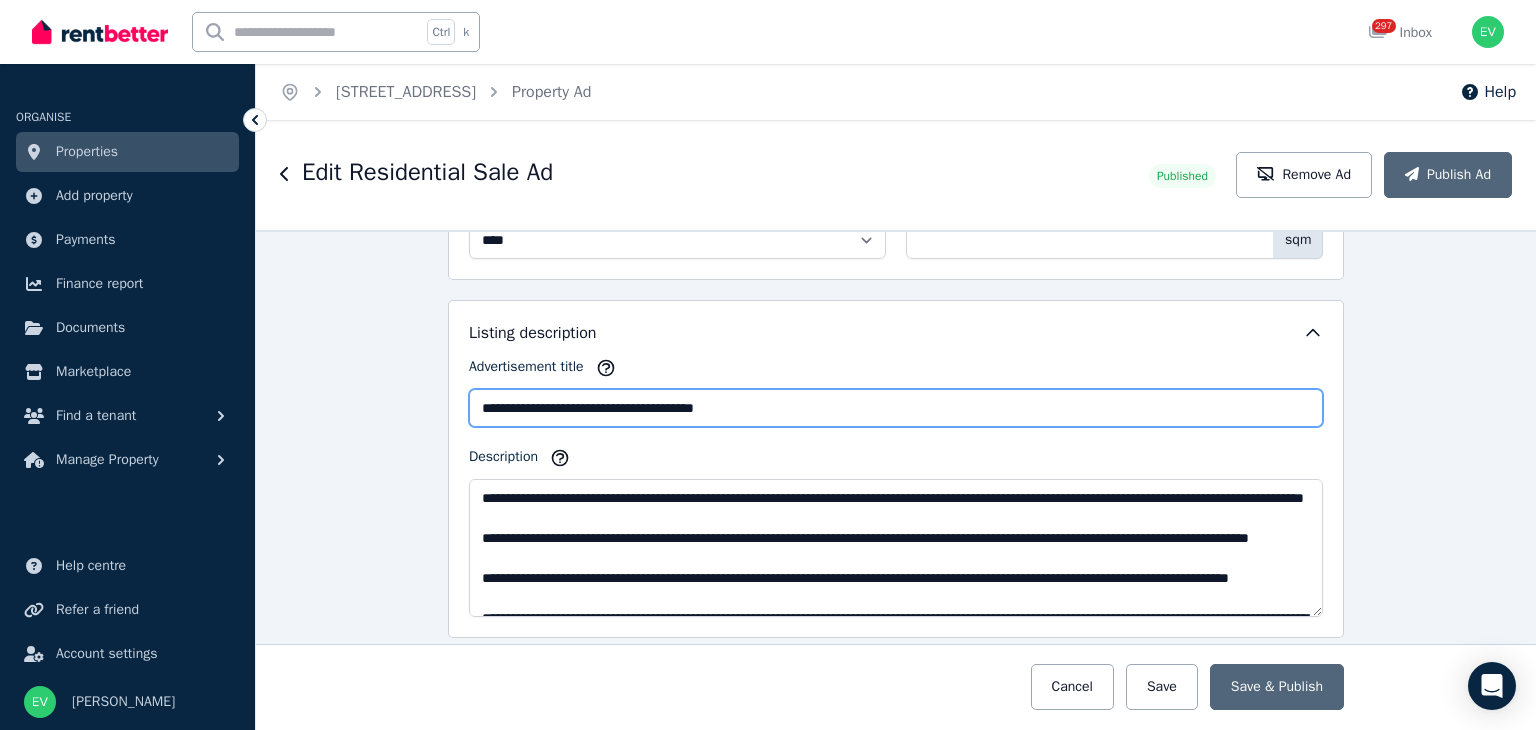 click on "**********" at bounding box center (896, 408) 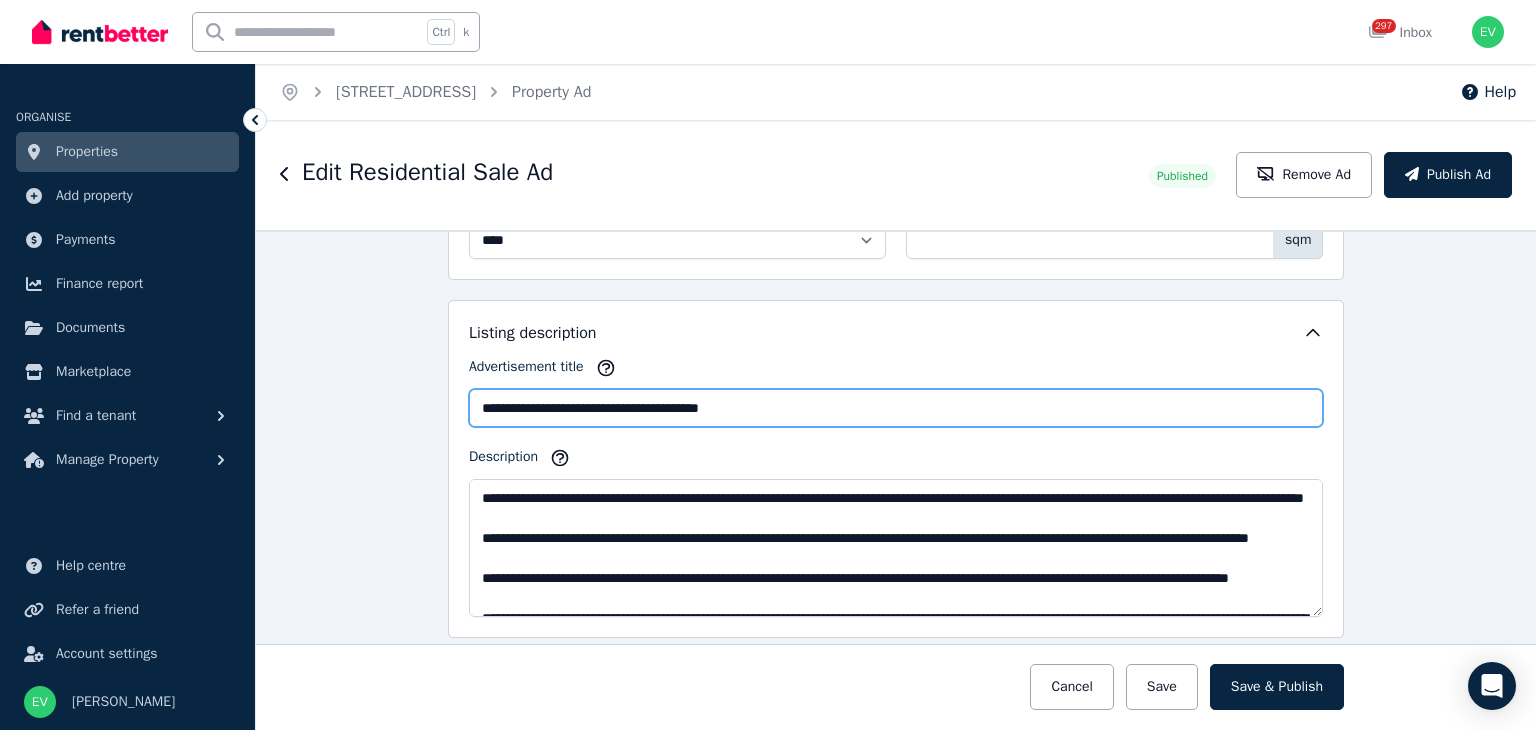 click on "**********" at bounding box center (896, 408) 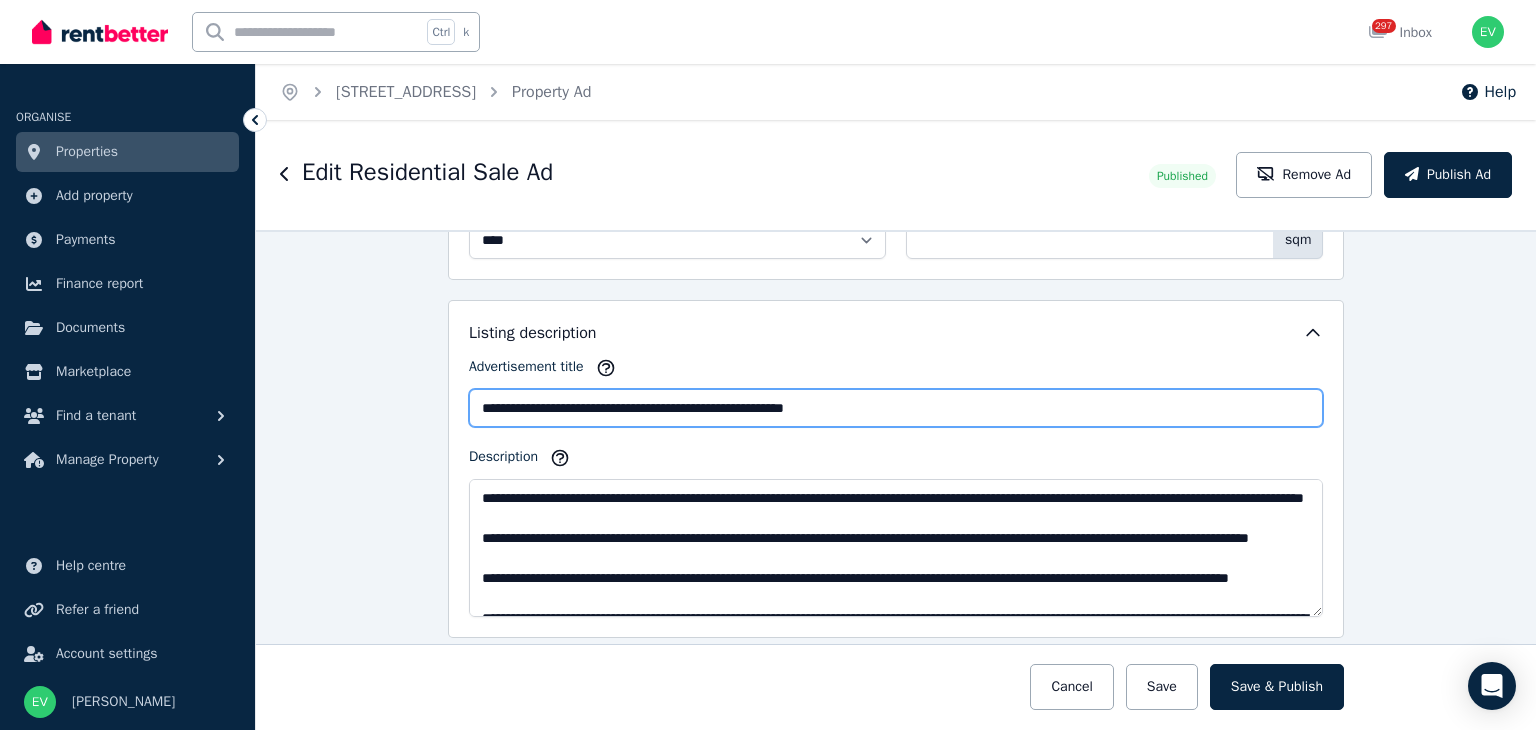 type on "**********" 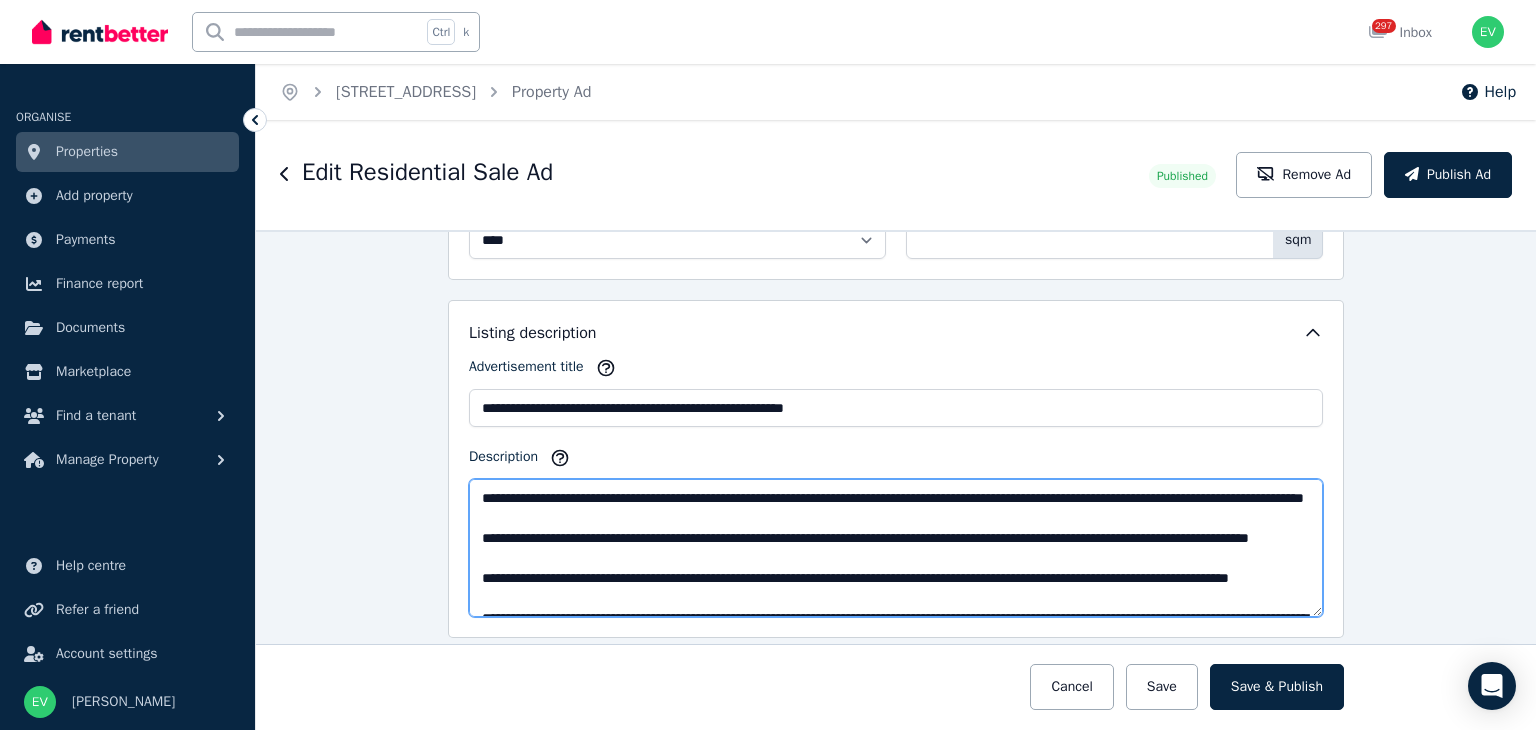 click on "Description" at bounding box center [896, 548] 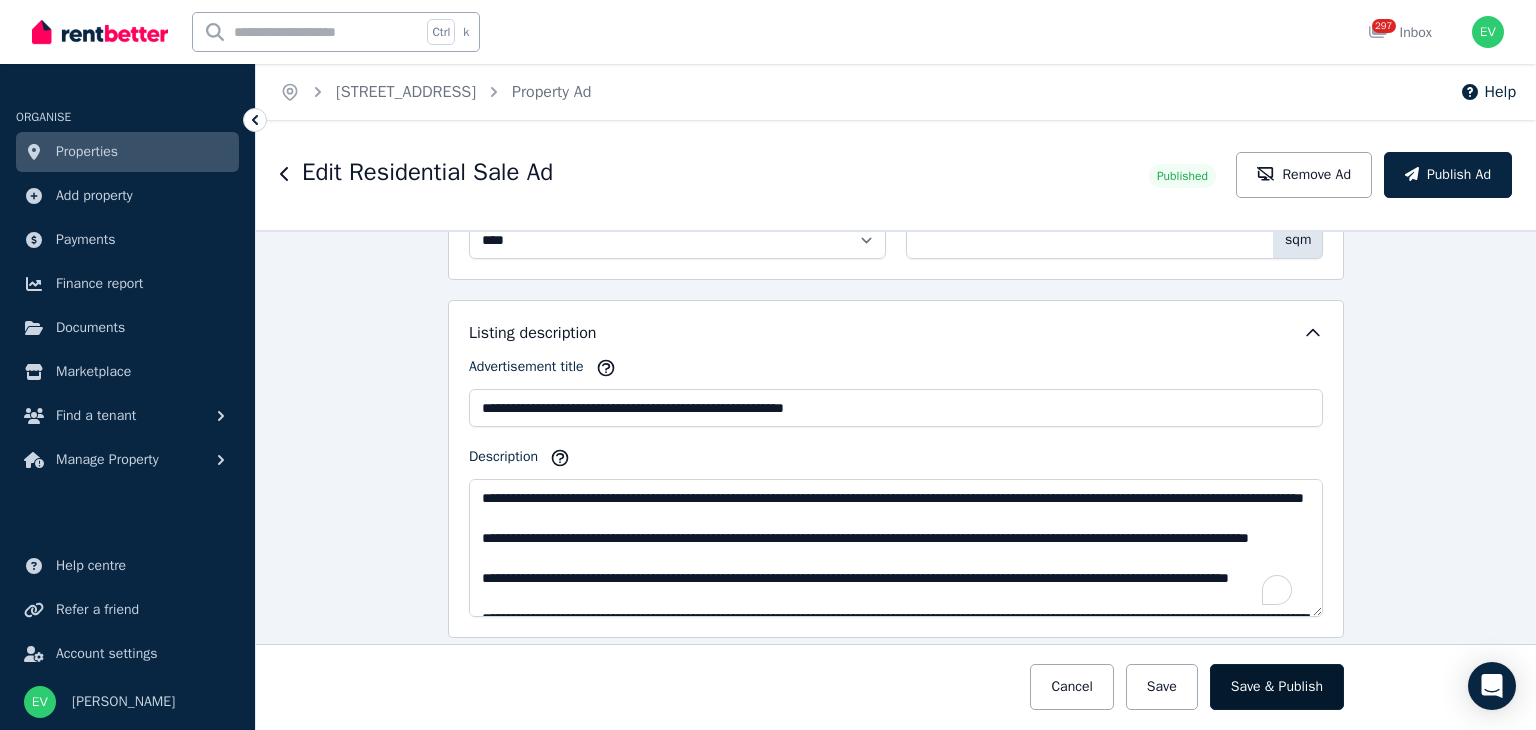 click on "Save & Publish" at bounding box center (1277, 687) 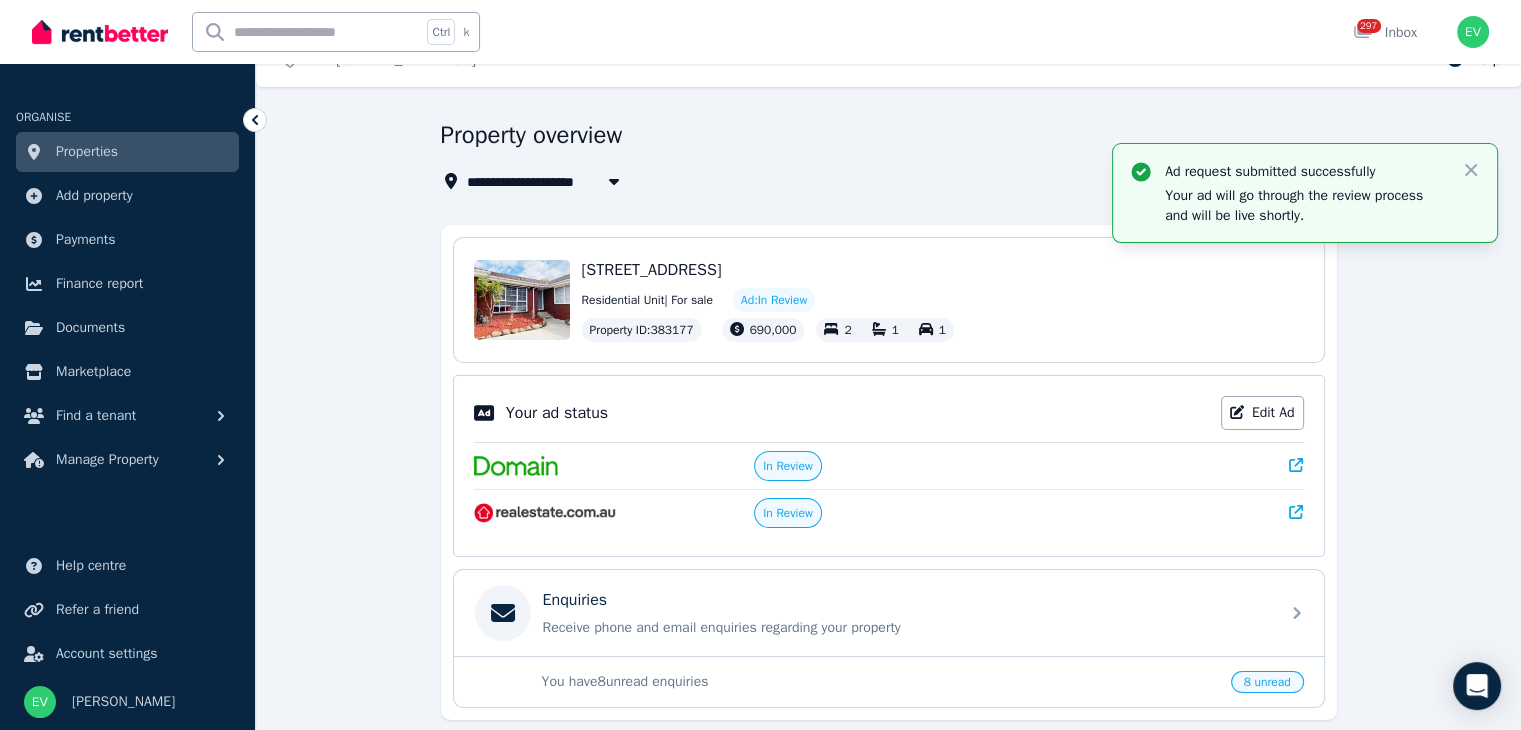 scroll, scrollTop: 0, scrollLeft: 0, axis: both 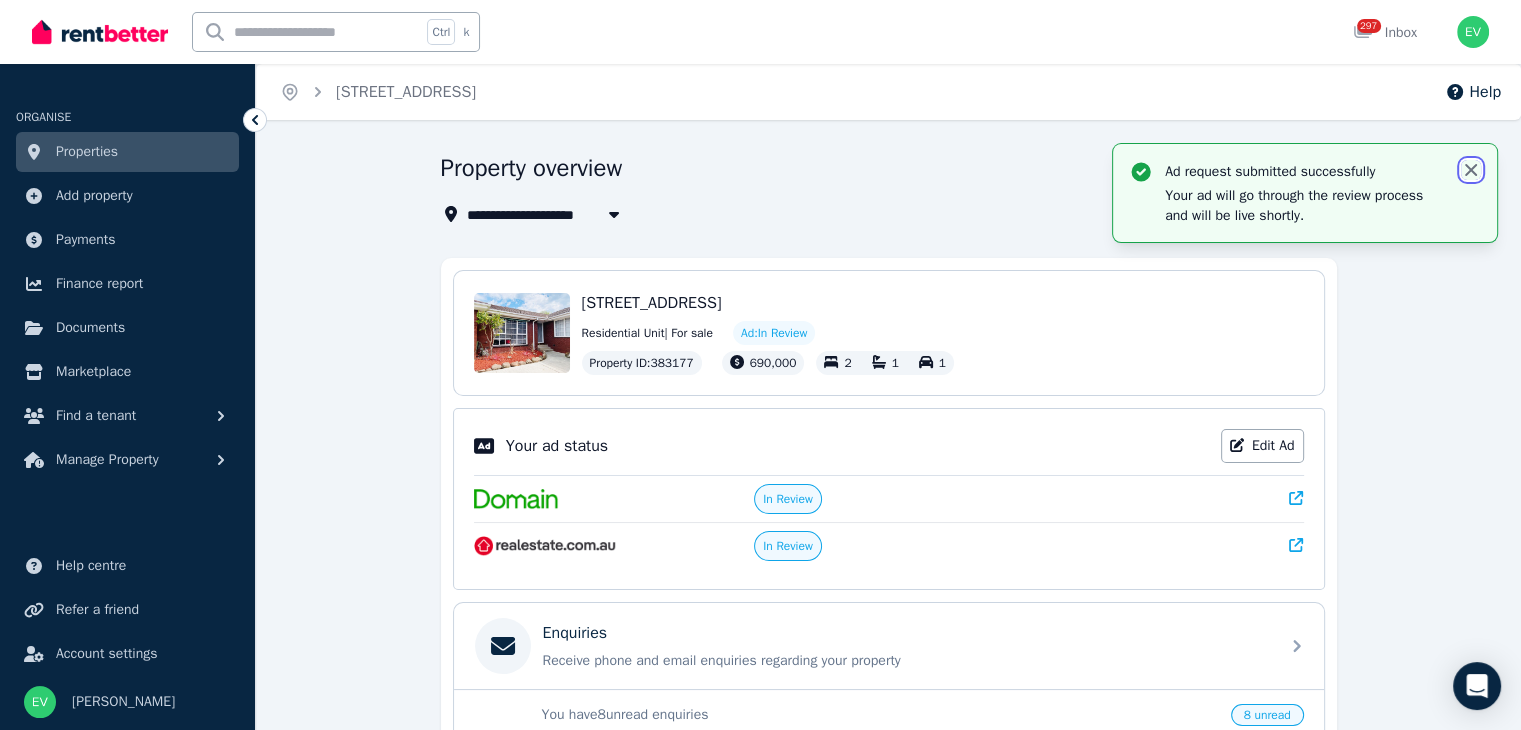 click 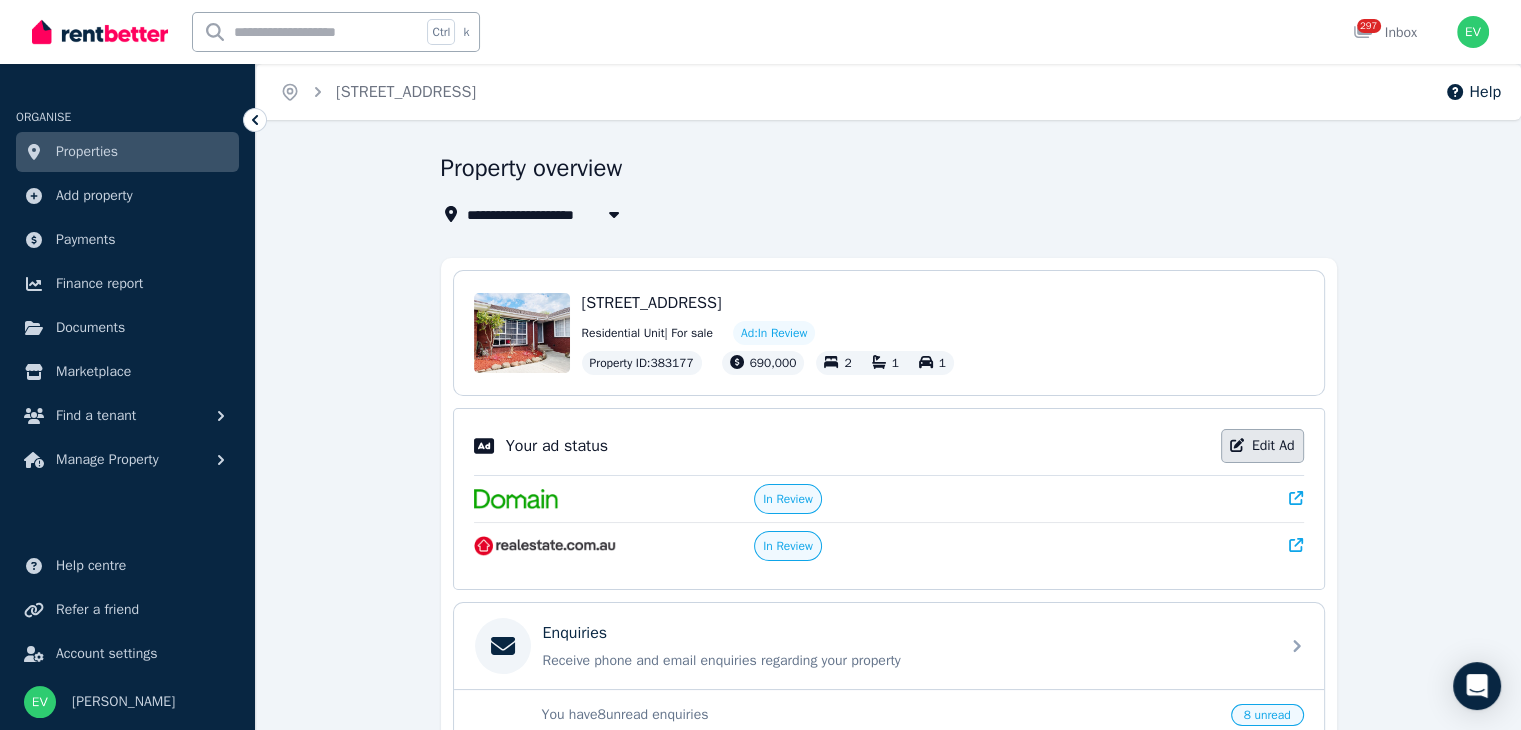 click on "Edit Ad" at bounding box center [1262, 446] 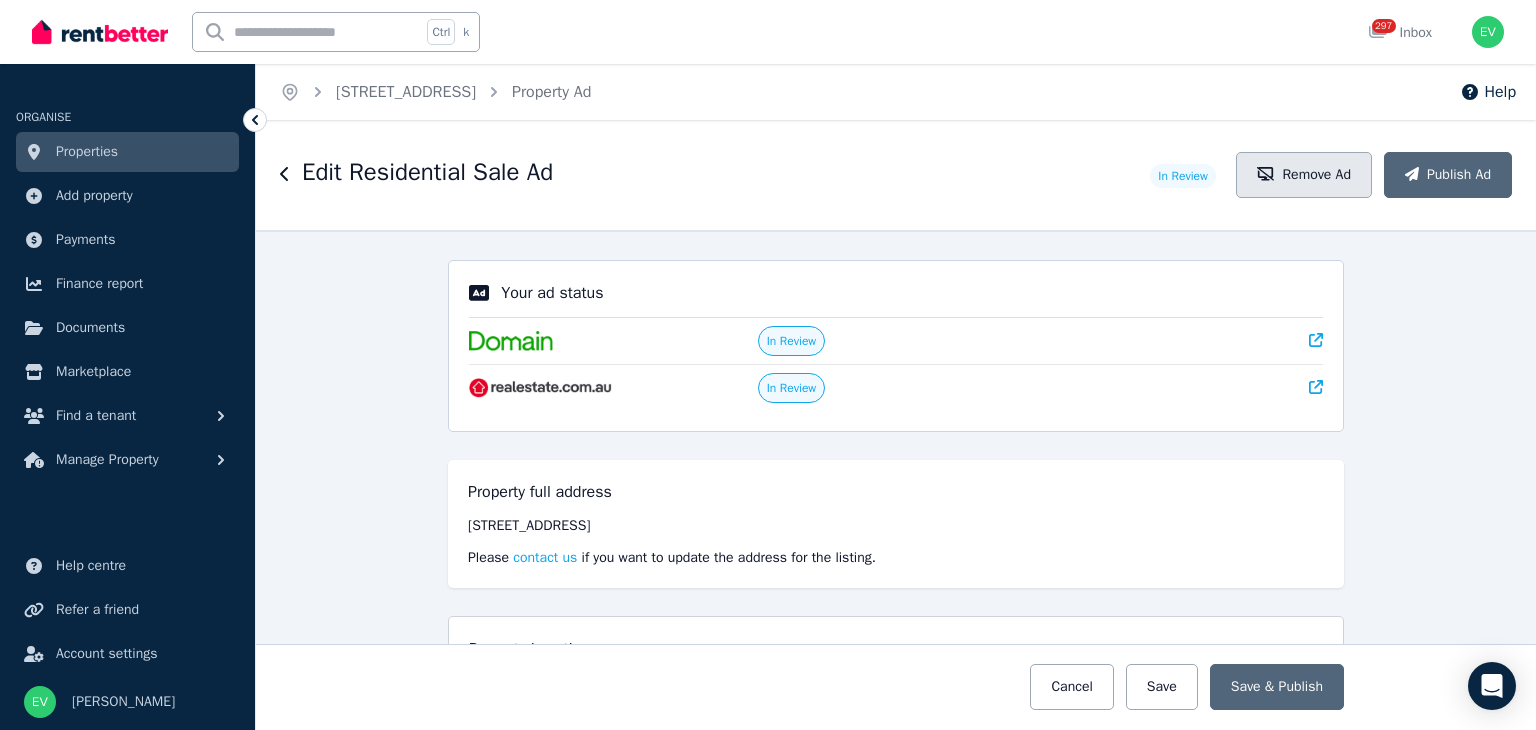 click on "Remove Ad" at bounding box center [1304, 175] 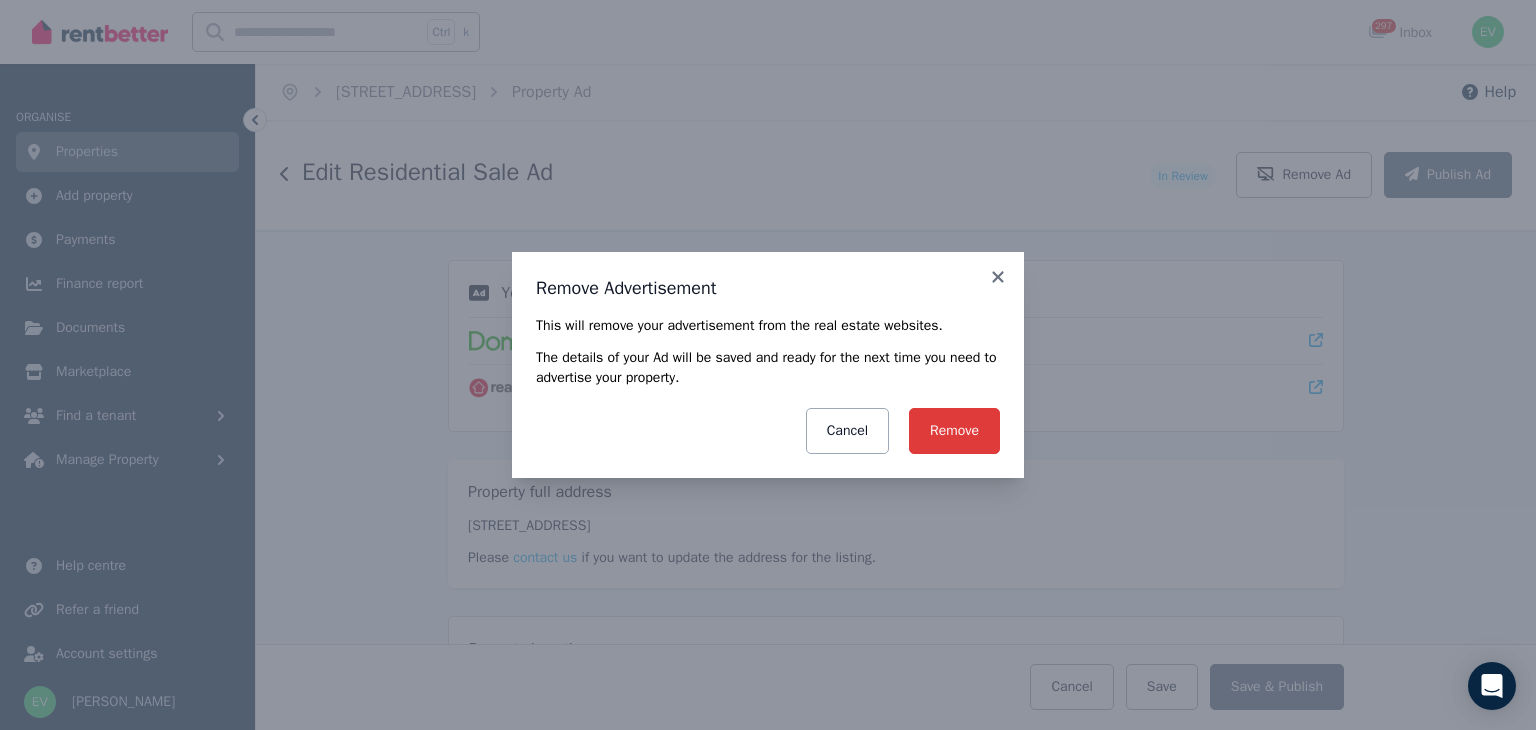 click on "Remove" at bounding box center [954, 431] 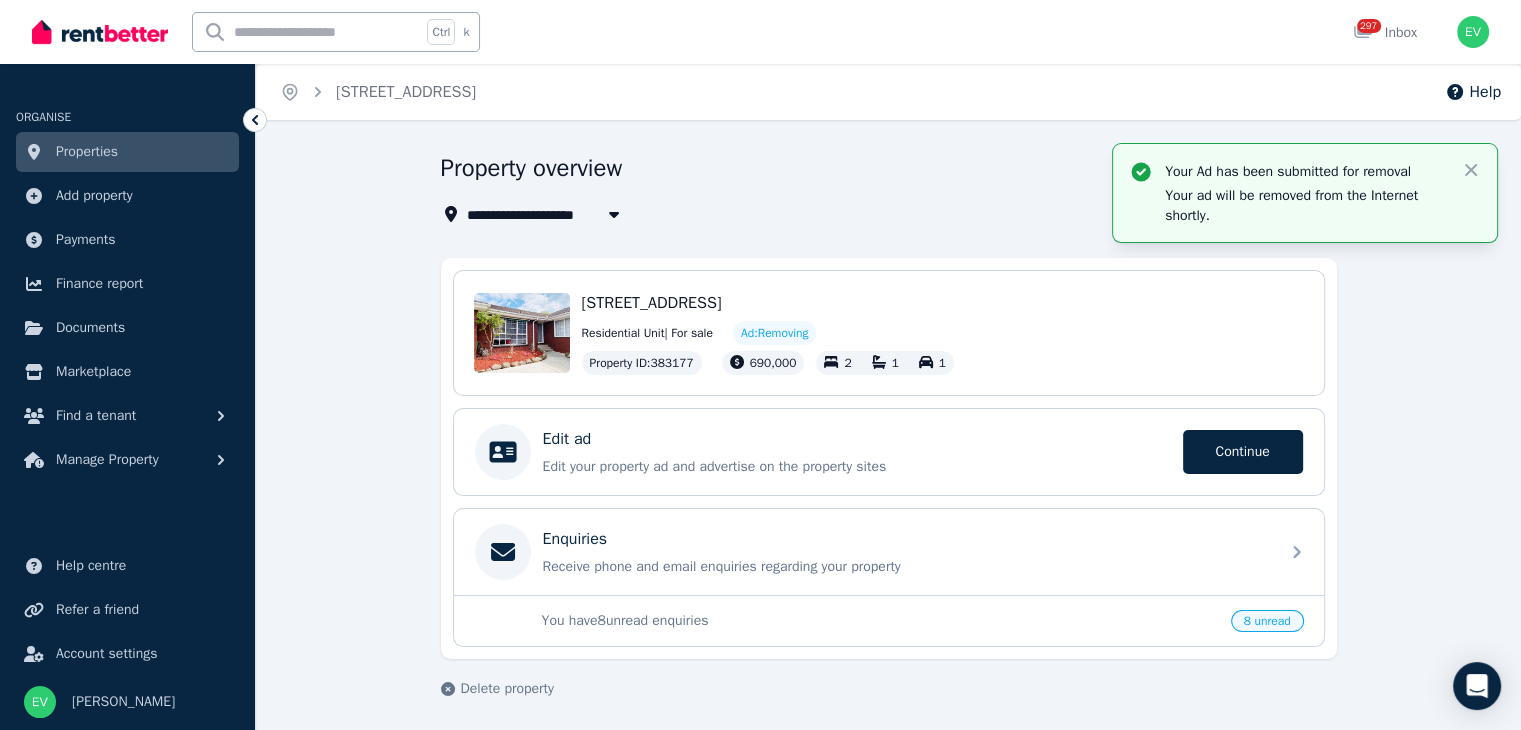 select on "**********" 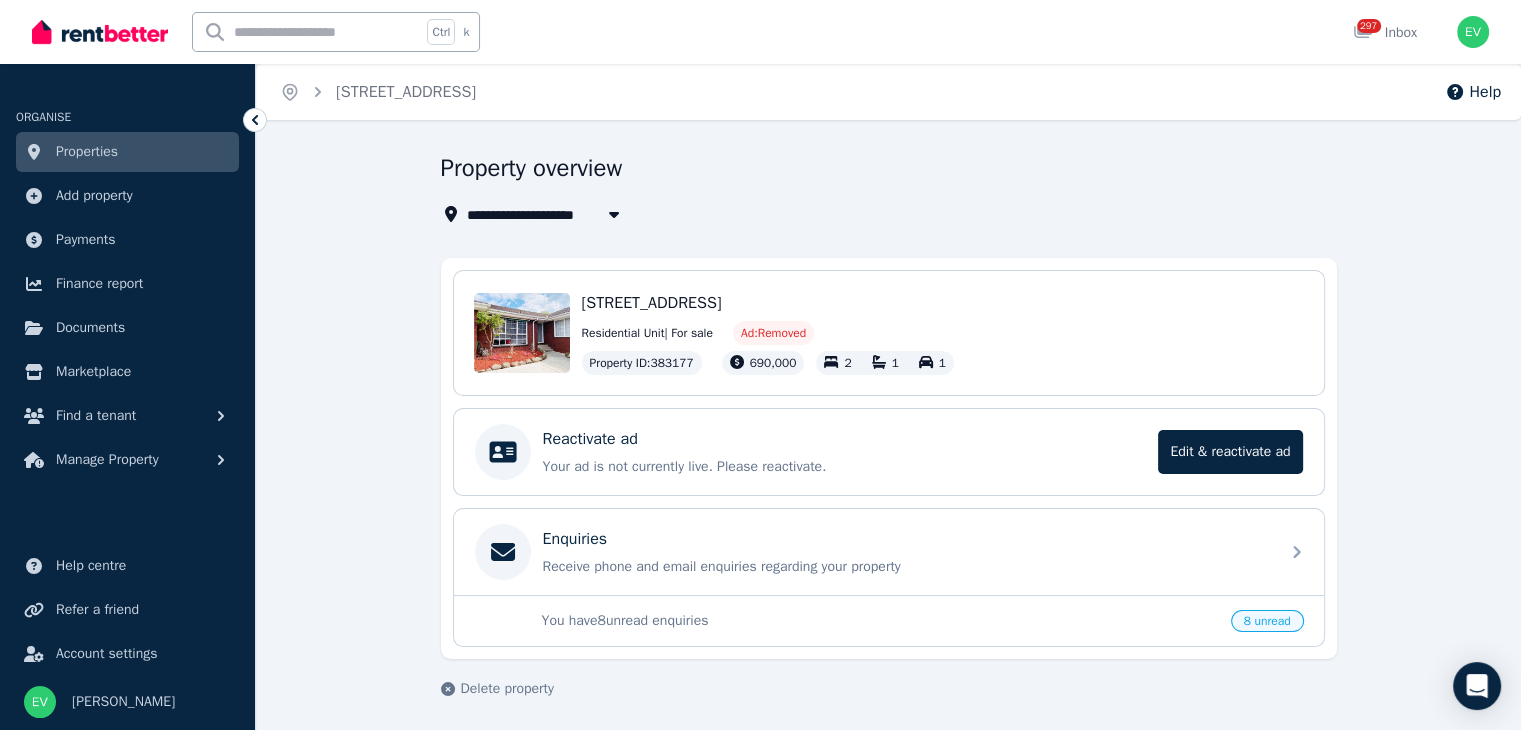select on "**********" 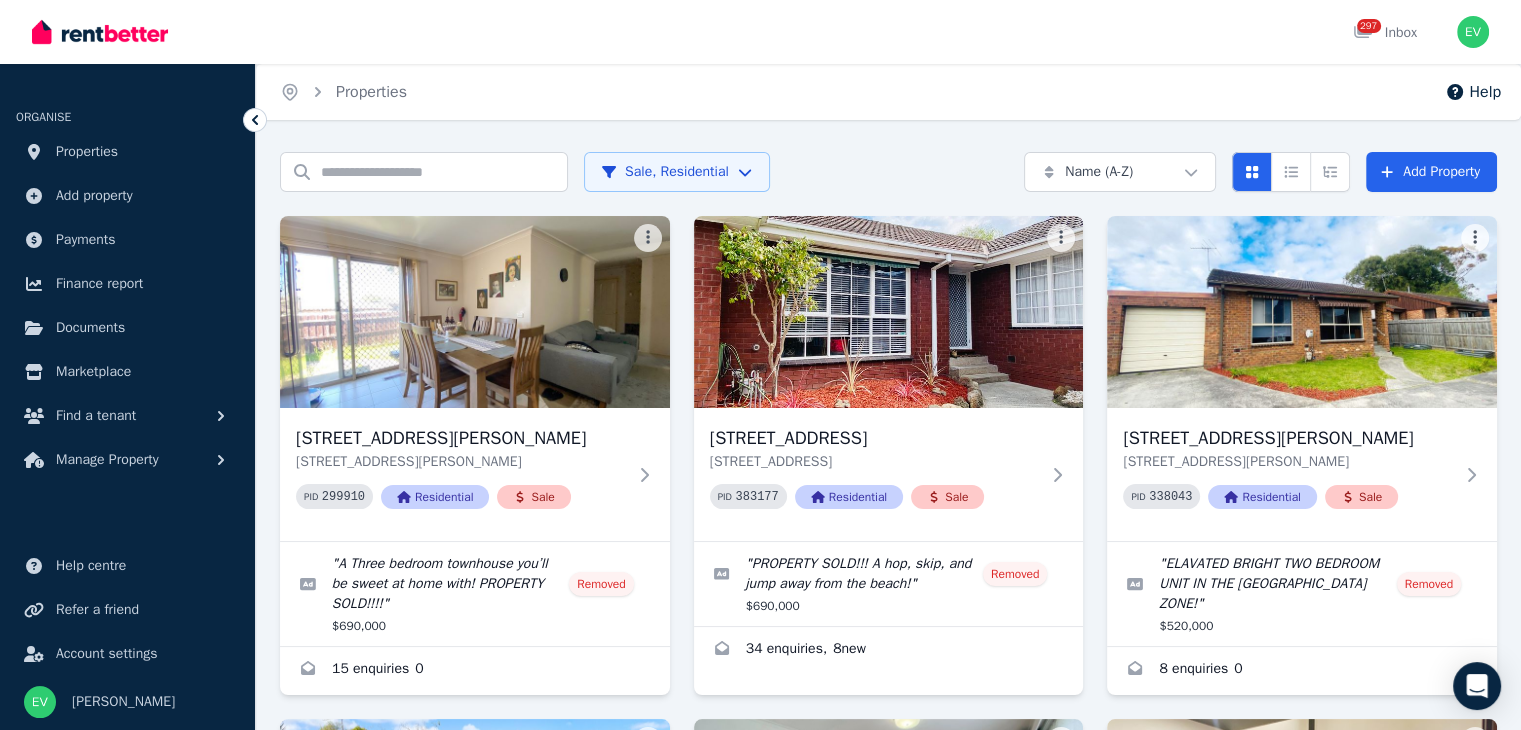 click on "Open main menu 297 Inbox Open user menu ORGANISE Properties Add property Payments Finance report Documents Marketplace Find a tenant Manage Property Help centre Refer a friend Account settings Your profile [PERSON_NAME] Home Properties Help Search properties Sale, Residential Name (A-Z) Add Property [STREET_ADDRESS][GEOGRAPHIC_DATA][PERSON_NAME][STREET_ADDRESS][PERSON_NAME] PID   299910 Residential Sale " A Three bedroom townhouse you’ll be sweet at home with! PROPERTY SOLD!!!! " Removed $690,000 15   enquiries 0 3/[STREET_ADDRESS] [STREET_ADDRESS] PID   383177 Residential Sale " PROPERTY SOLD!!! A hop, skip, and jump away from the beach! " Removed $690,000 34   enquiries , 8  new [STREET_ADDRESS][GEOGRAPHIC_DATA][PERSON_NAME][STREET_ADDRESS][PERSON_NAME] PID   338043 Residential Sale " ELAVATED BRIGHT TWO BEDROOM UNIT IN THE [GEOGRAPHIC_DATA] ZONE! " Removed $520,000 8   enquiries 0 8 [GEOGRAPHIC_DATA], [GEOGRAPHIC_DATA][STREET_ADDRESS] PID   330725 Residential Sale " " Removed 14   0" at bounding box center [760, 365] 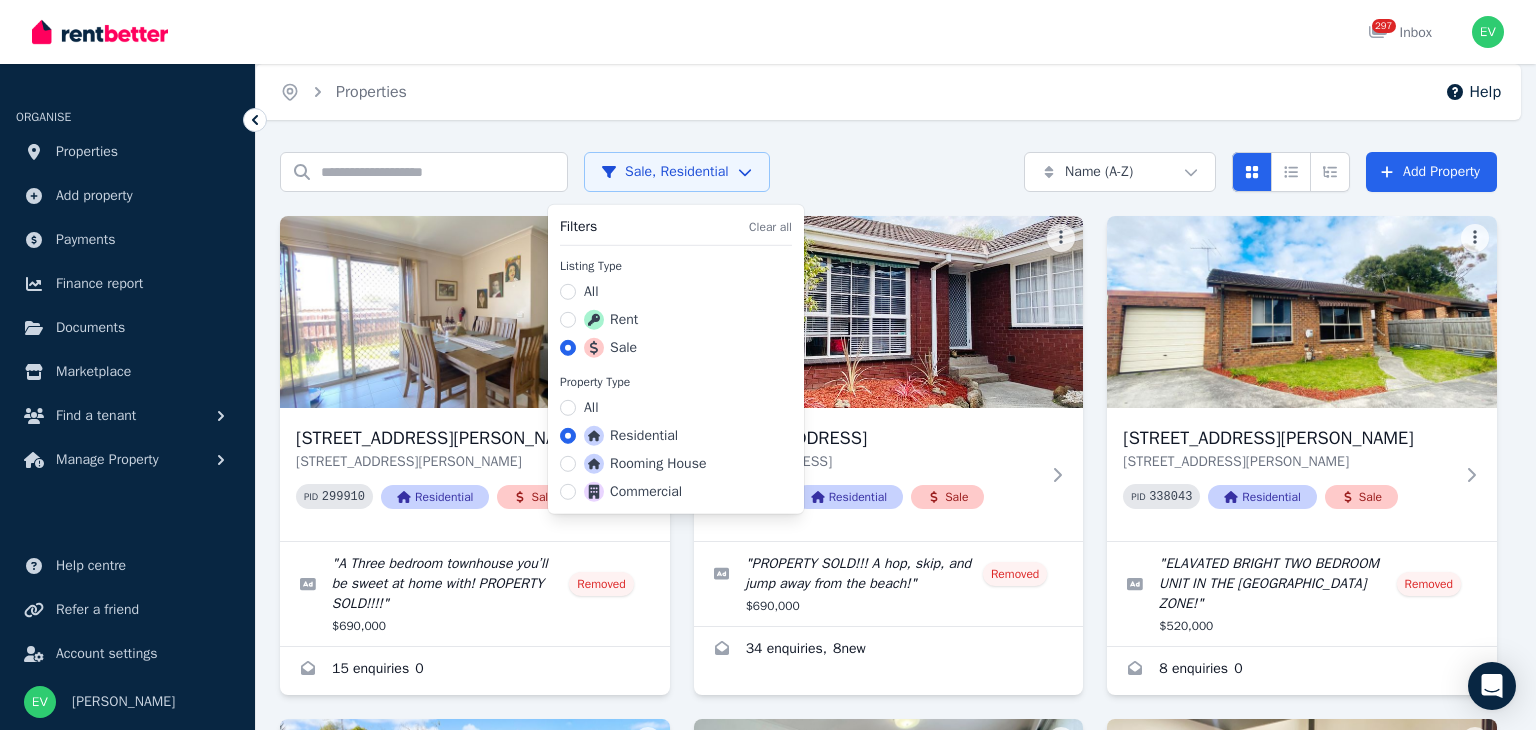 click on "Rent" at bounding box center (611, 320) 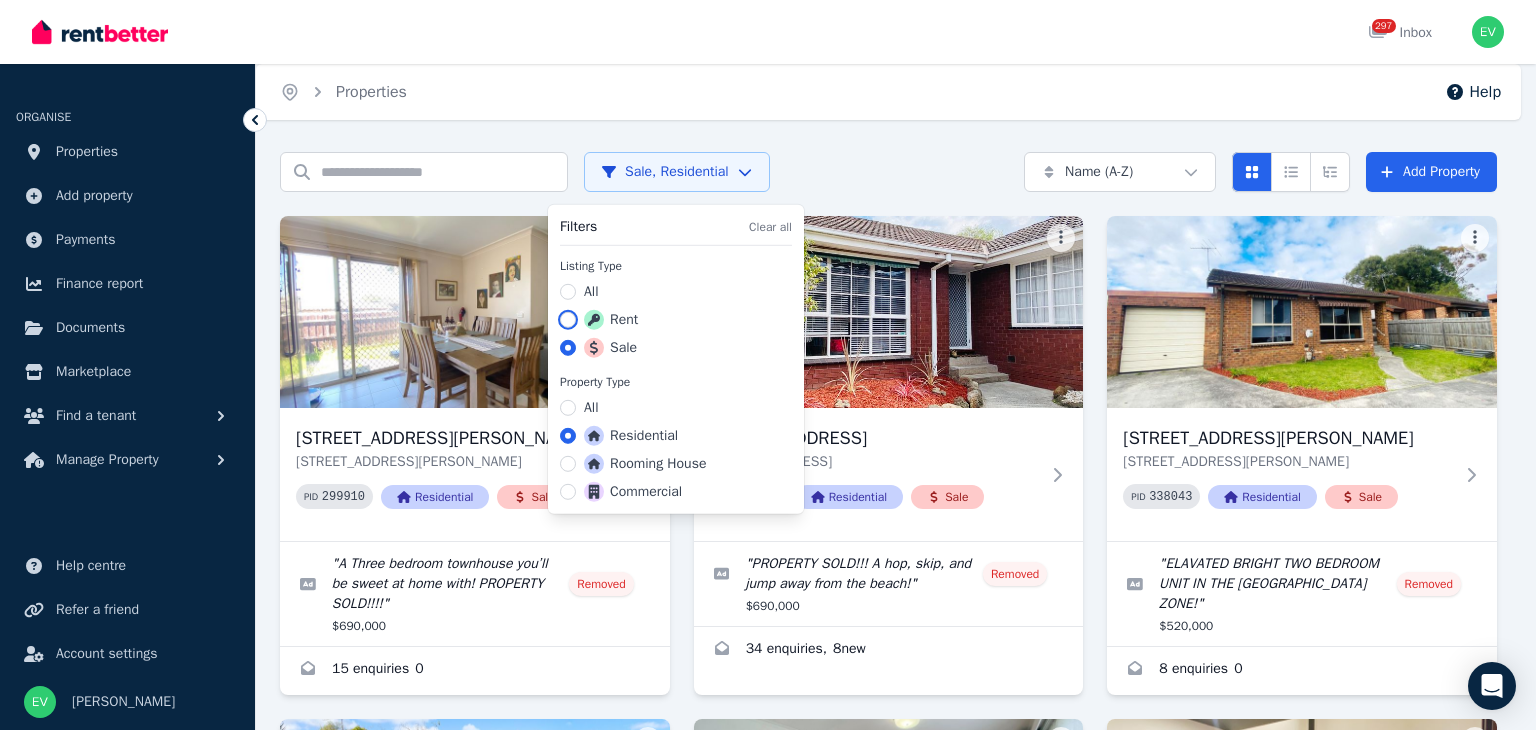 click on "Rent" at bounding box center [568, 320] 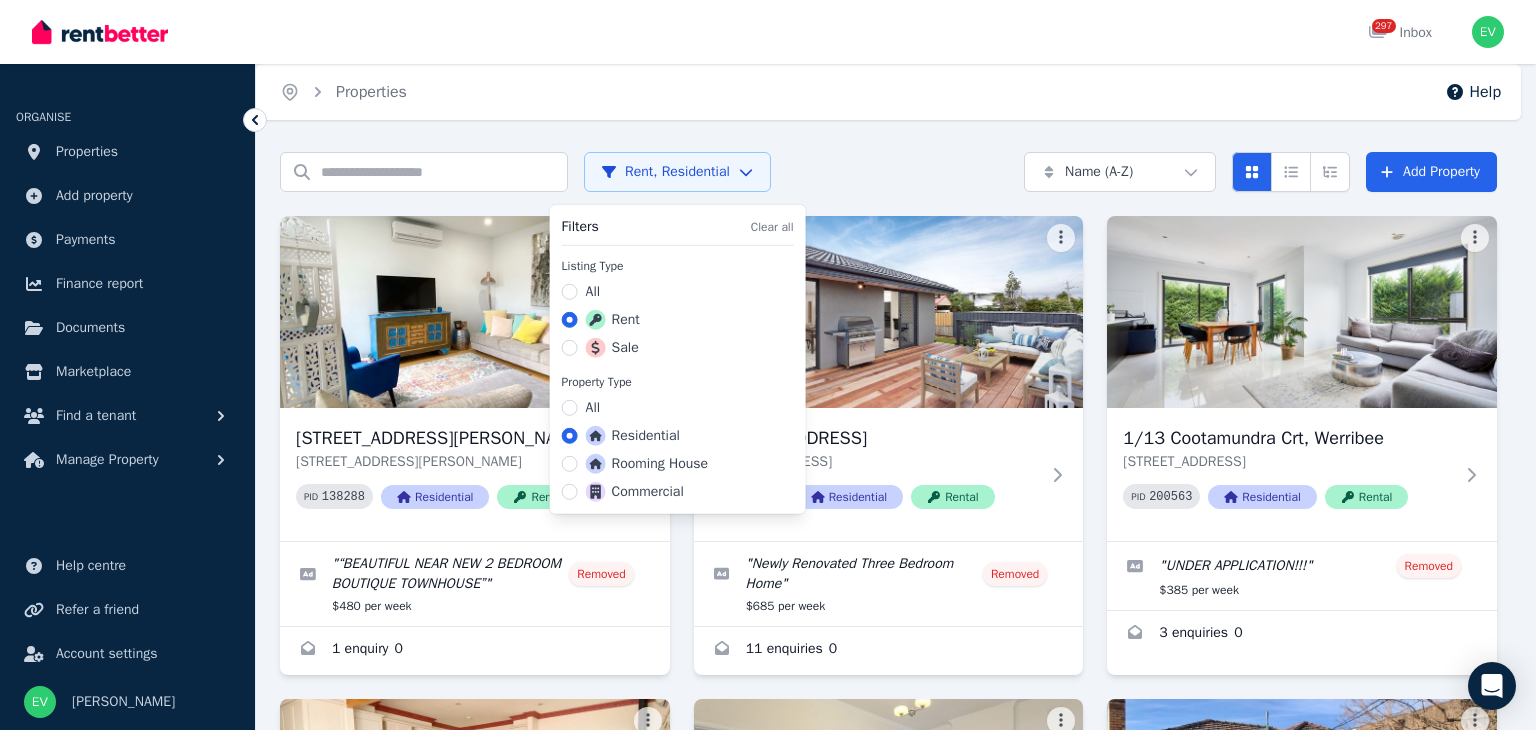 click on "Open main menu 297 Inbox Open user menu ORGANISE Properties Add property Payments Finance report Documents Marketplace Find a tenant Manage Property Help centre Refer a friend Account settings Your profile [PERSON_NAME] Home Properties Help Search properties Rent, Residential Name (A-Z) Add Property [STREET_ADDRESS][PERSON_NAME] [STREET_ADDRESS][PERSON_NAME] PID   138288 Residential Rental " “BEAUTIFUL NEAR NEW 2 BEDROOM BOUTIQUE TOWNHOUSE” " Removed $480 per week 1   enquiry 0 [STREET_ADDRESS] PID   254582 Residential Rental " Newly Renovated Three Bedroom Home " Removed $685 per week 11   enquiries 0 1/13 [STREET_ADDRESS] PID   200563 Residential Rental " UNDER APPLICATION!!! " Removed $385 per week 3   enquiries 0 1/[STREET_ADDRESS][GEOGRAPHIC_DATA][PERSON_NAME][STREET_ADDRESS][PERSON_NAME] PID   236773 Residential Rental " Wonderful Three Bedroom Family Home near the beach! " Removed $500 per week 25   enquiries 0 PID   " "" at bounding box center [768, 365] 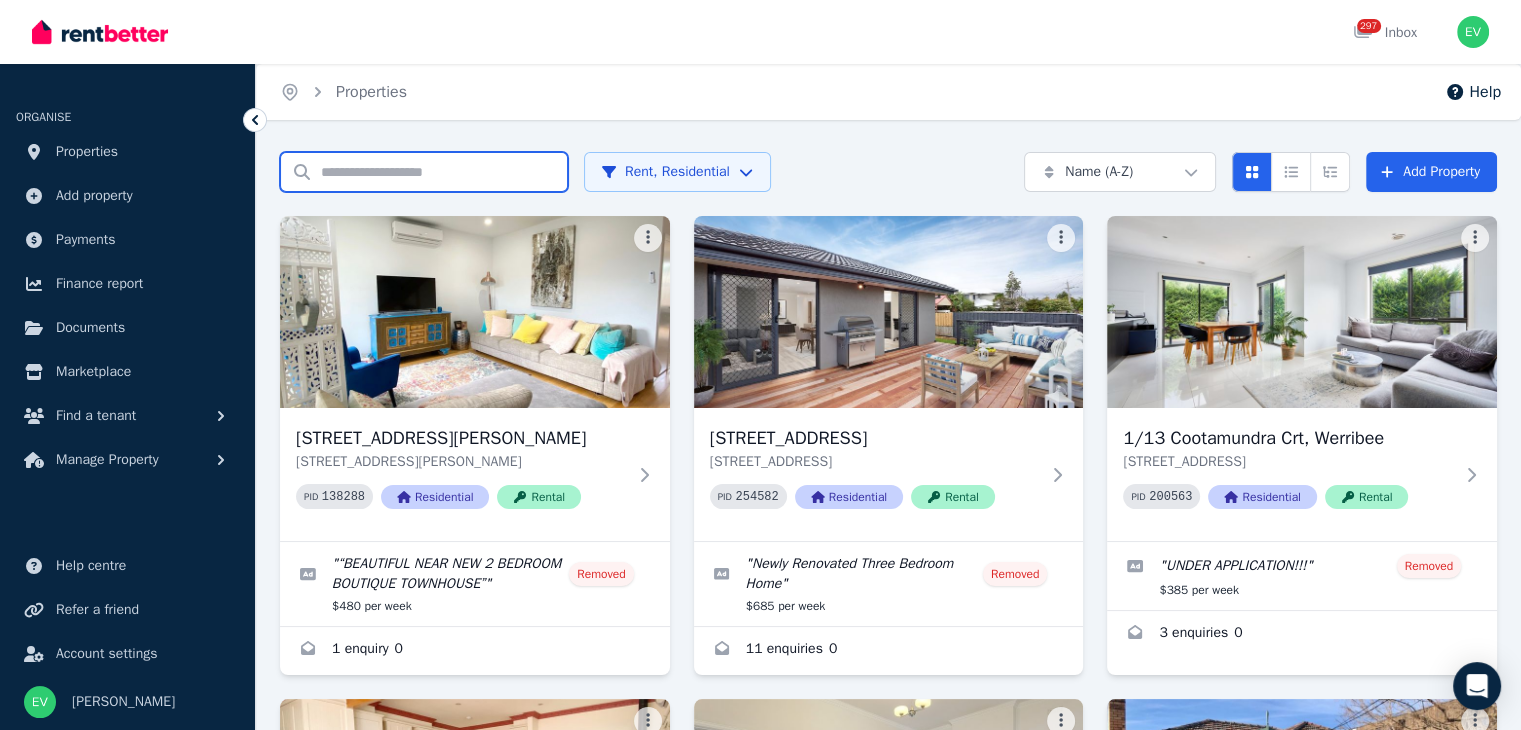 click on "Search properties" at bounding box center [424, 172] 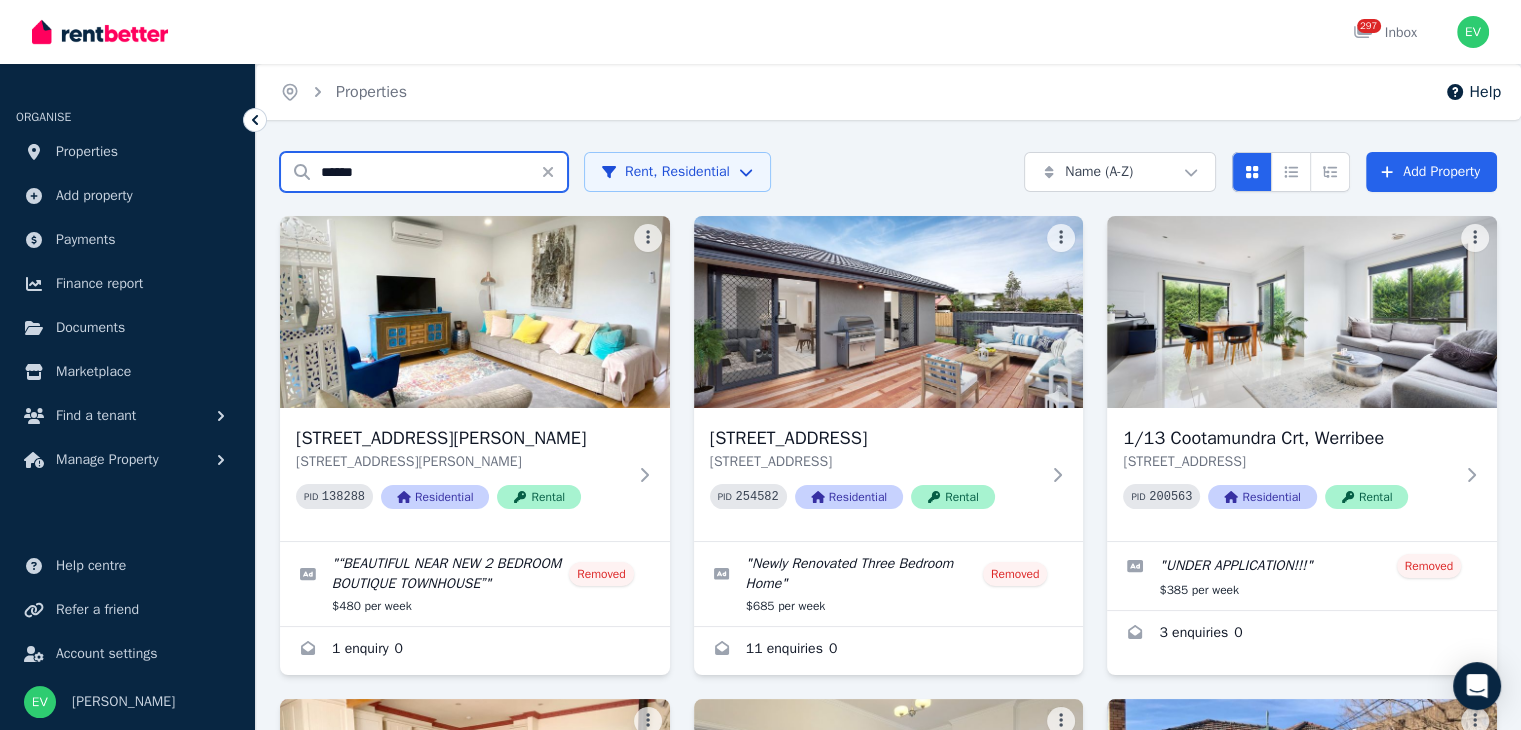 type on "******" 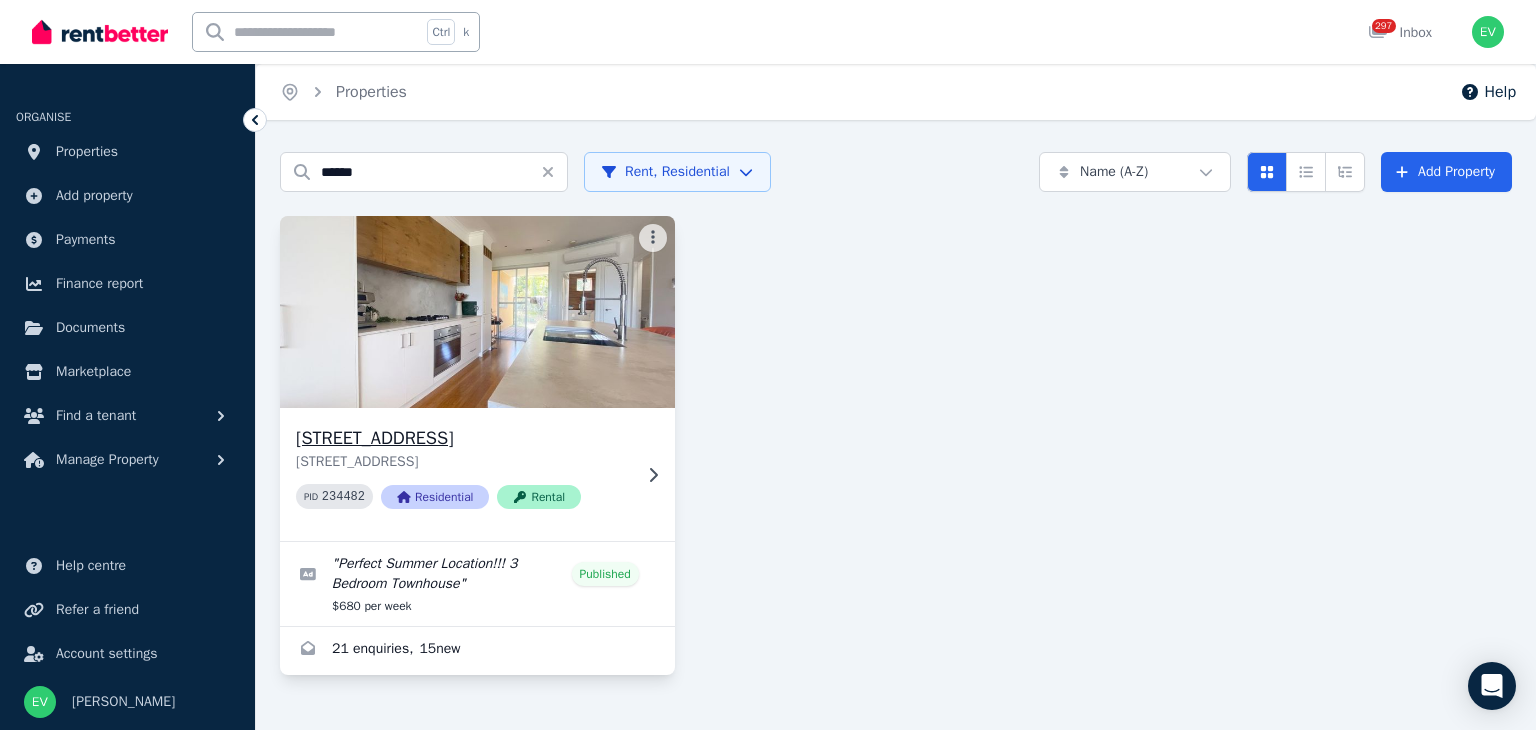 click at bounding box center (477, 312) 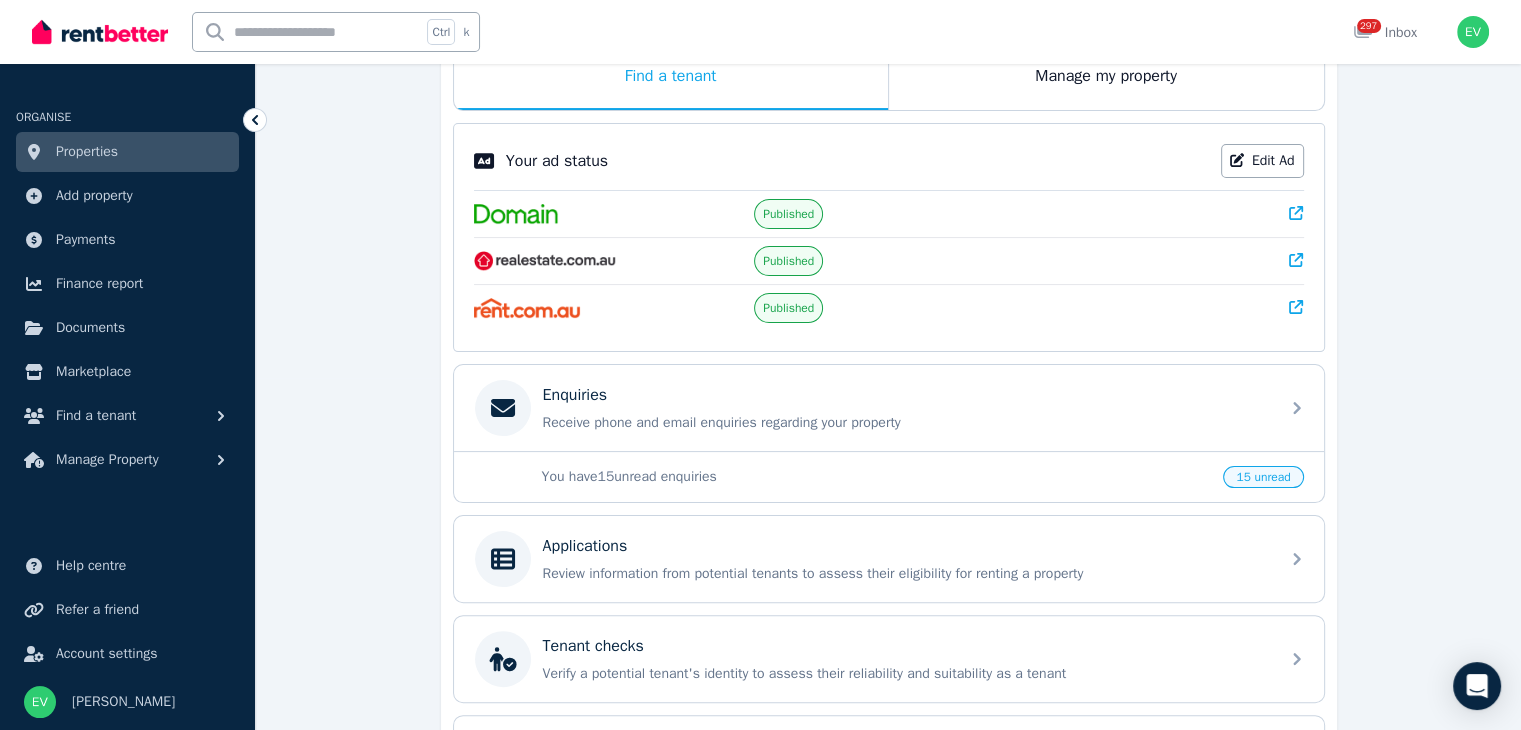 scroll, scrollTop: 400, scrollLeft: 0, axis: vertical 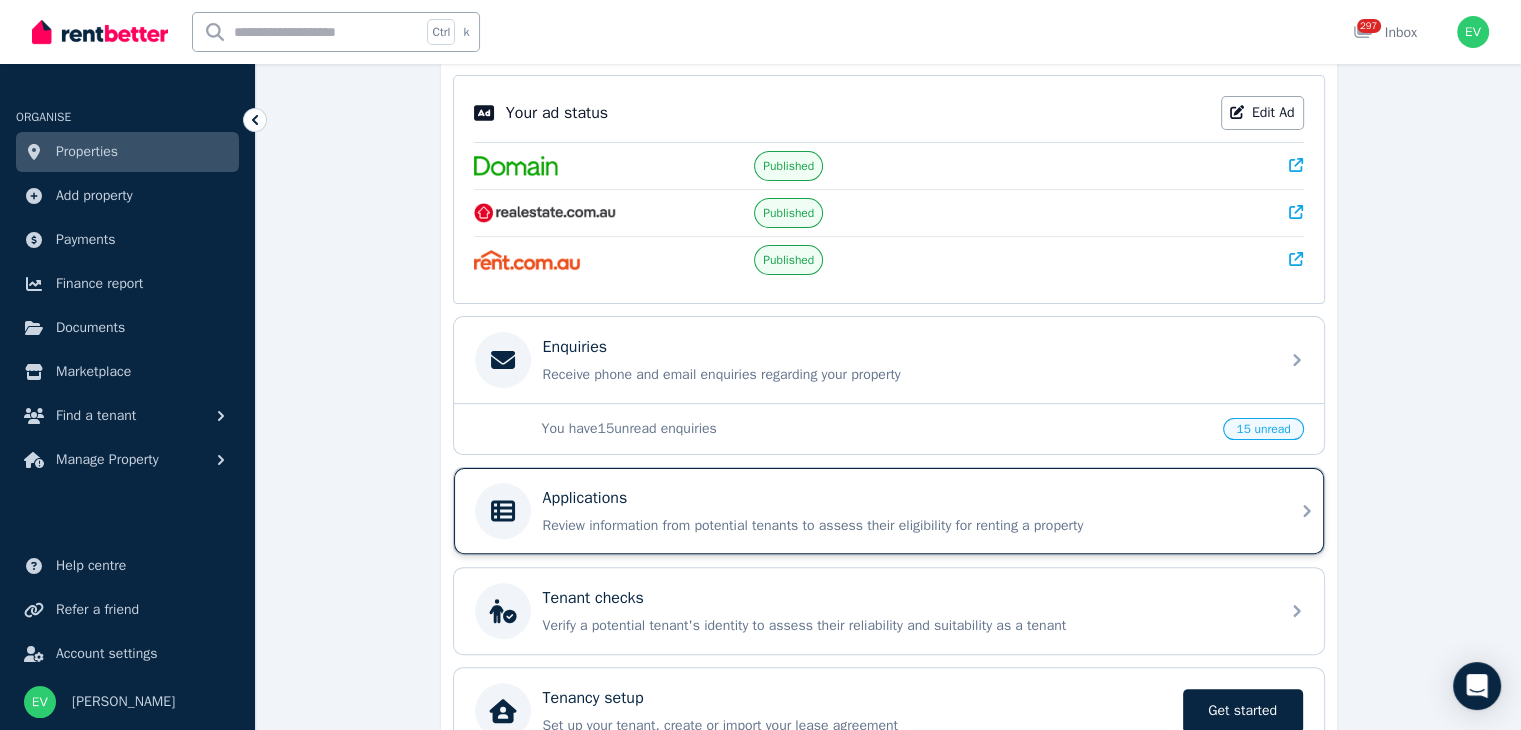 click on "Applications" at bounding box center (905, 498) 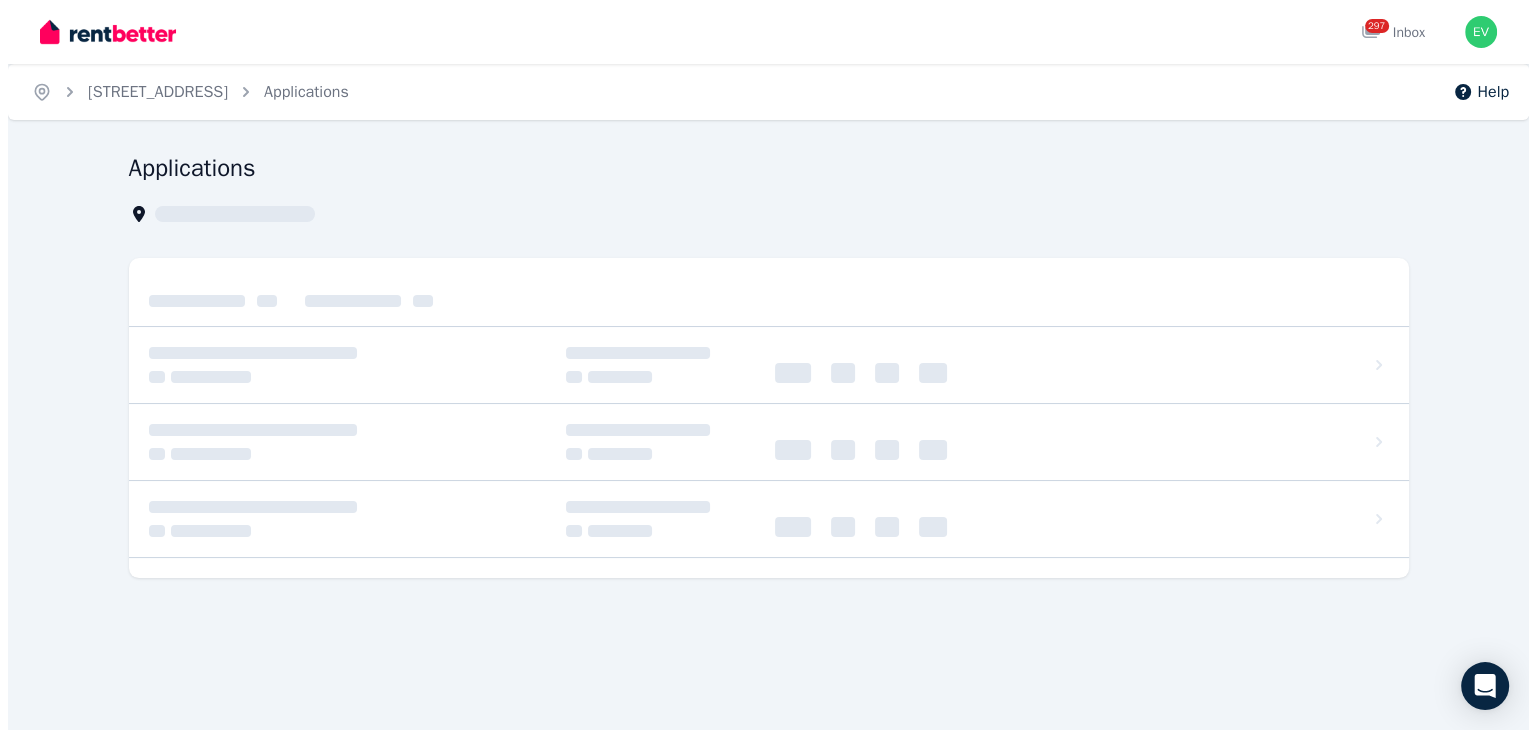 scroll, scrollTop: 0, scrollLeft: 0, axis: both 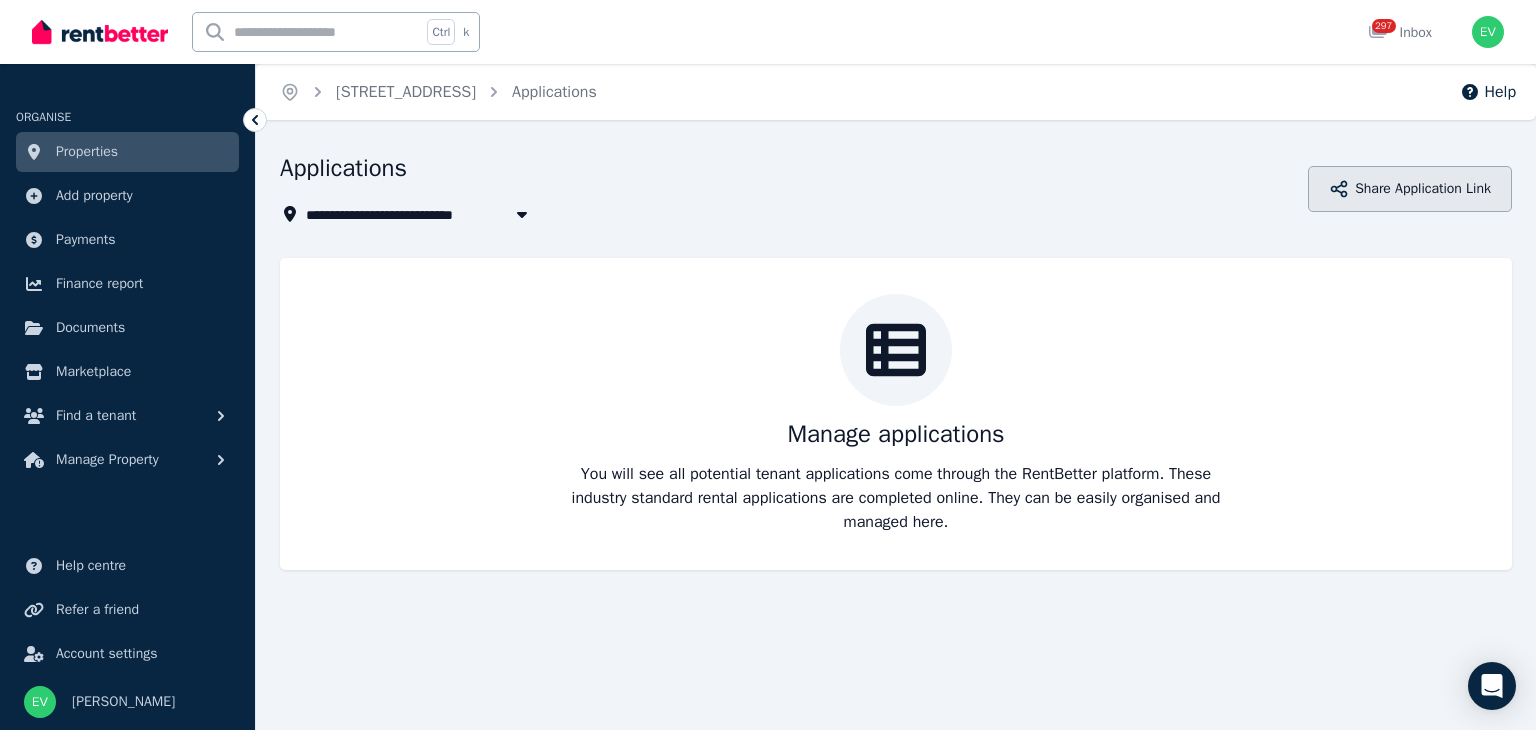 click on "Share Application Link" at bounding box center [1410, 189] 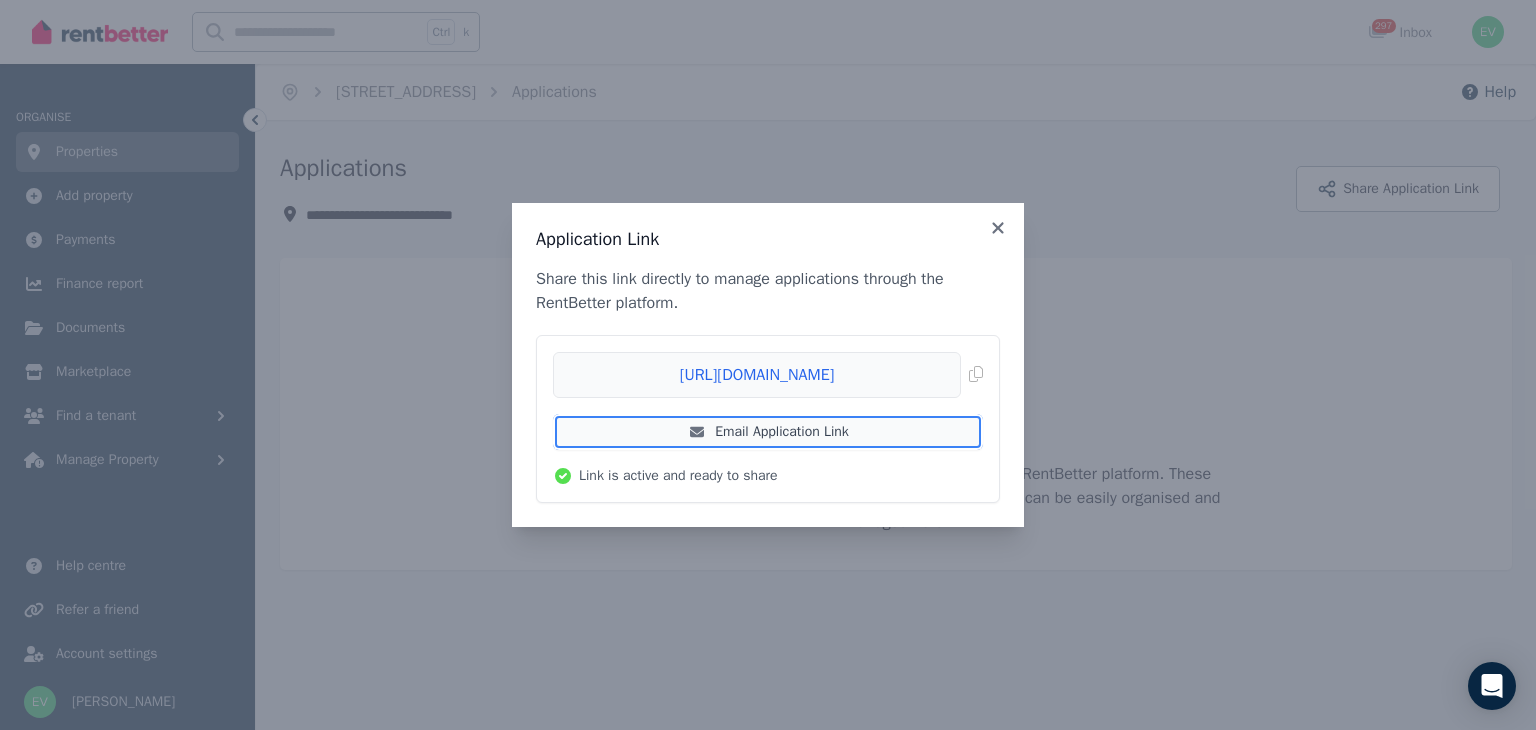 click on "Email Application Link" at bounding box center [768, 432] 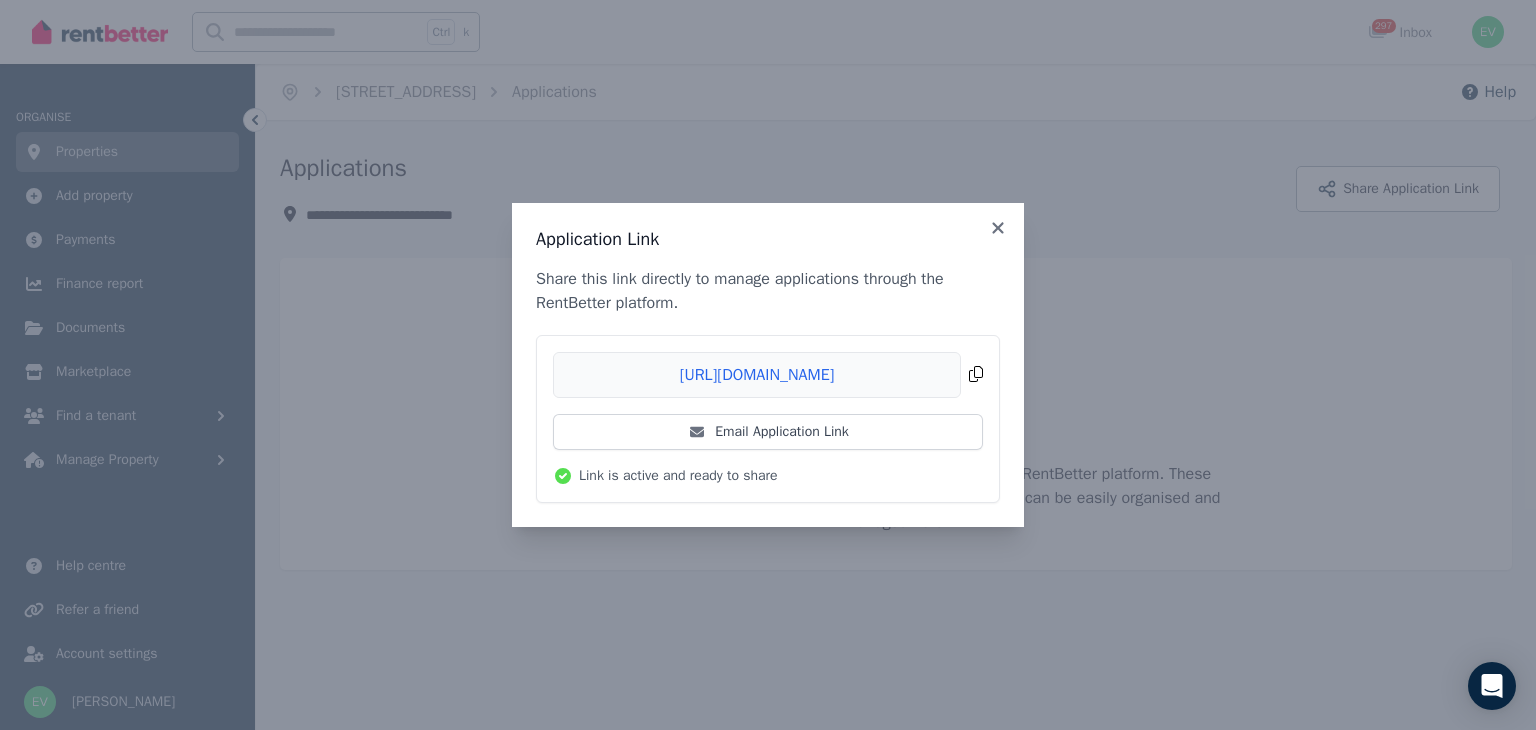 click on "Copied!" at bounding box center (768, 375) 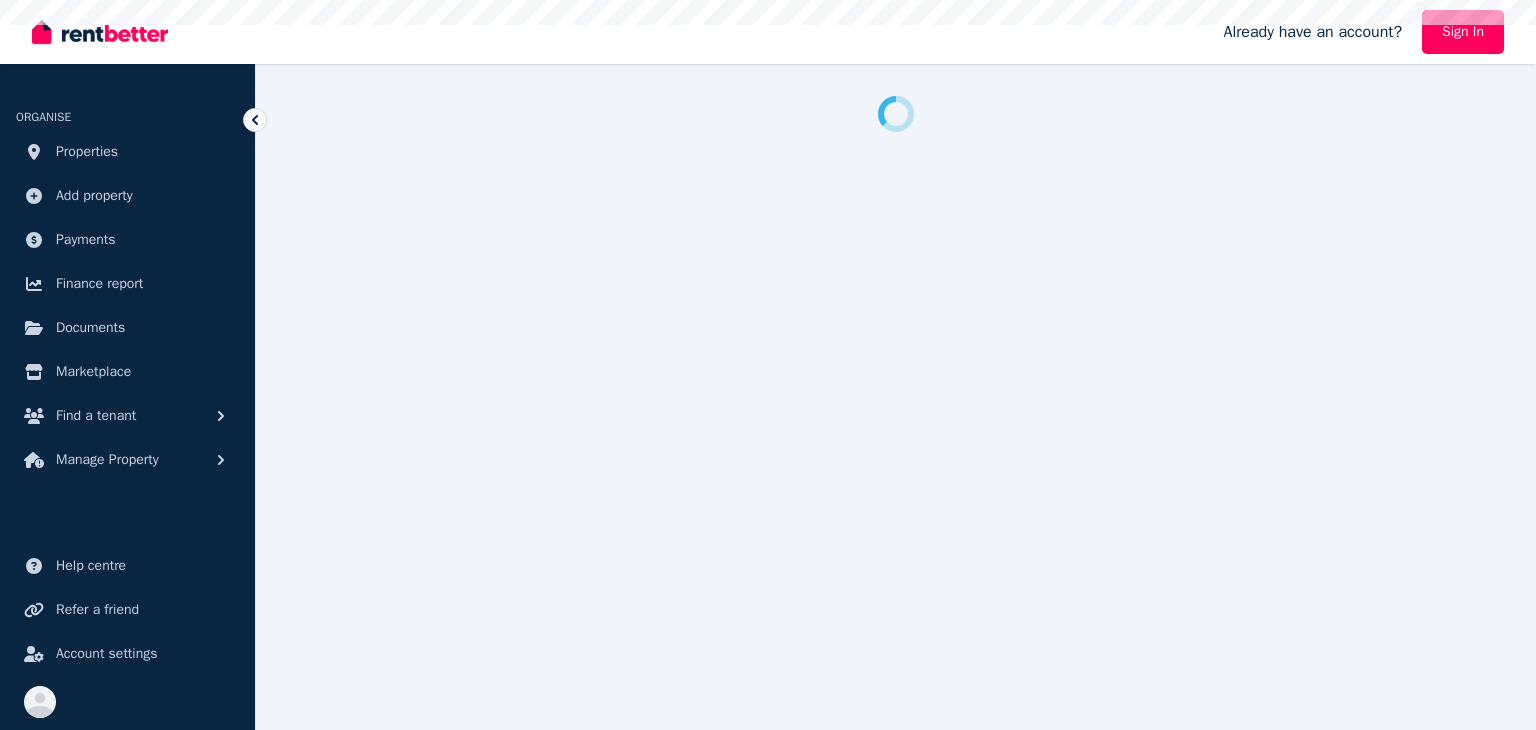scroll, scrollTop: 0, scrollLeft: 0, axis: both 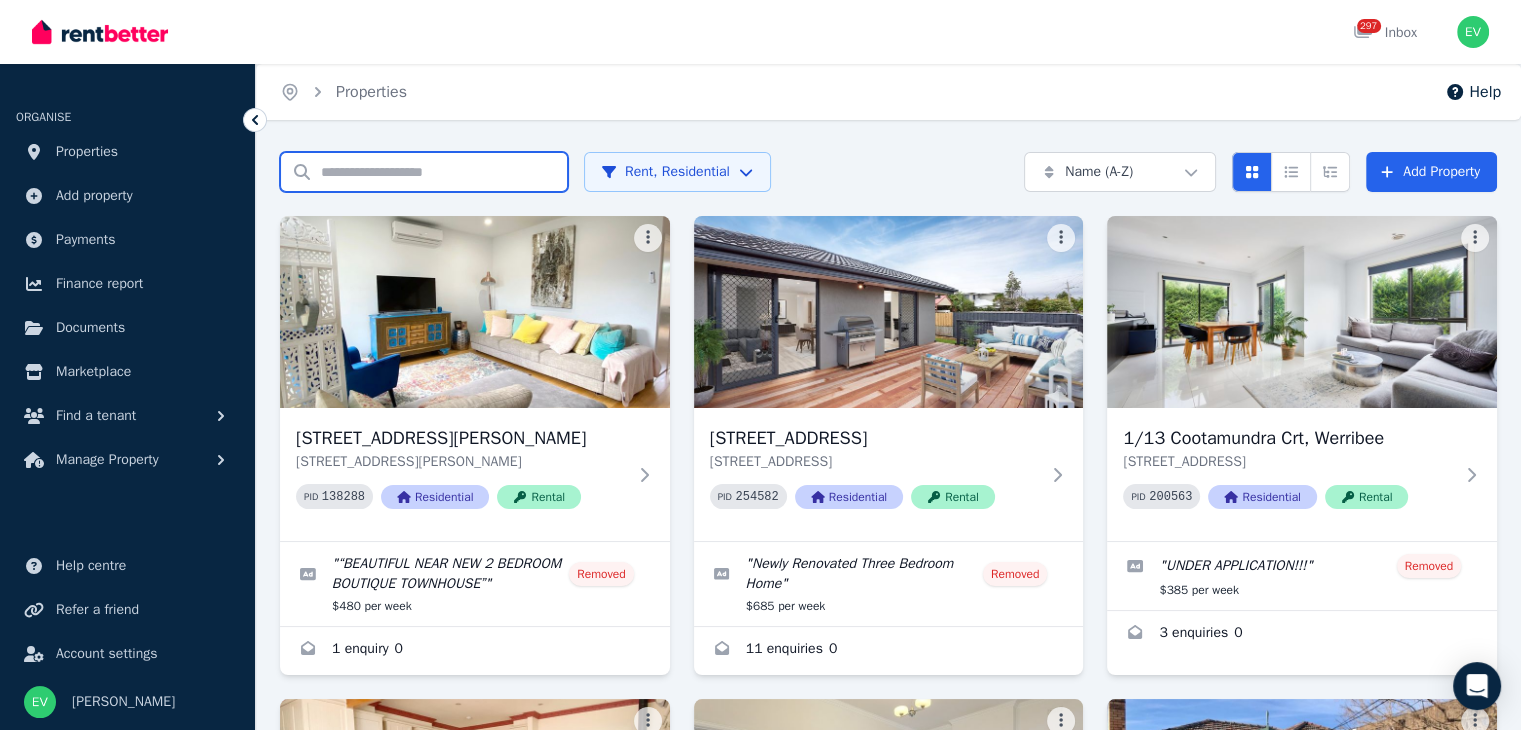 click on "Search properties" at bounding box center (424, 172) 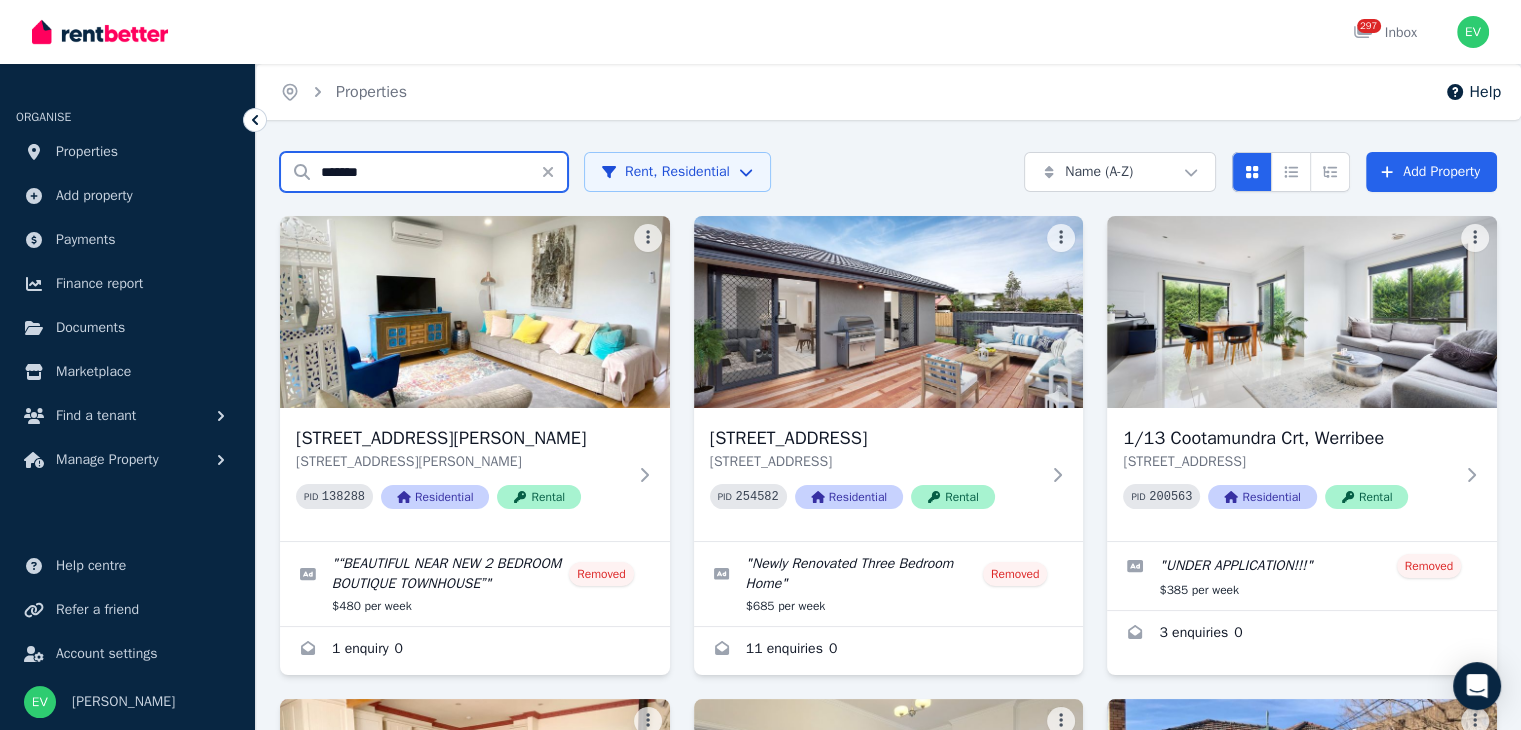 type on "******" 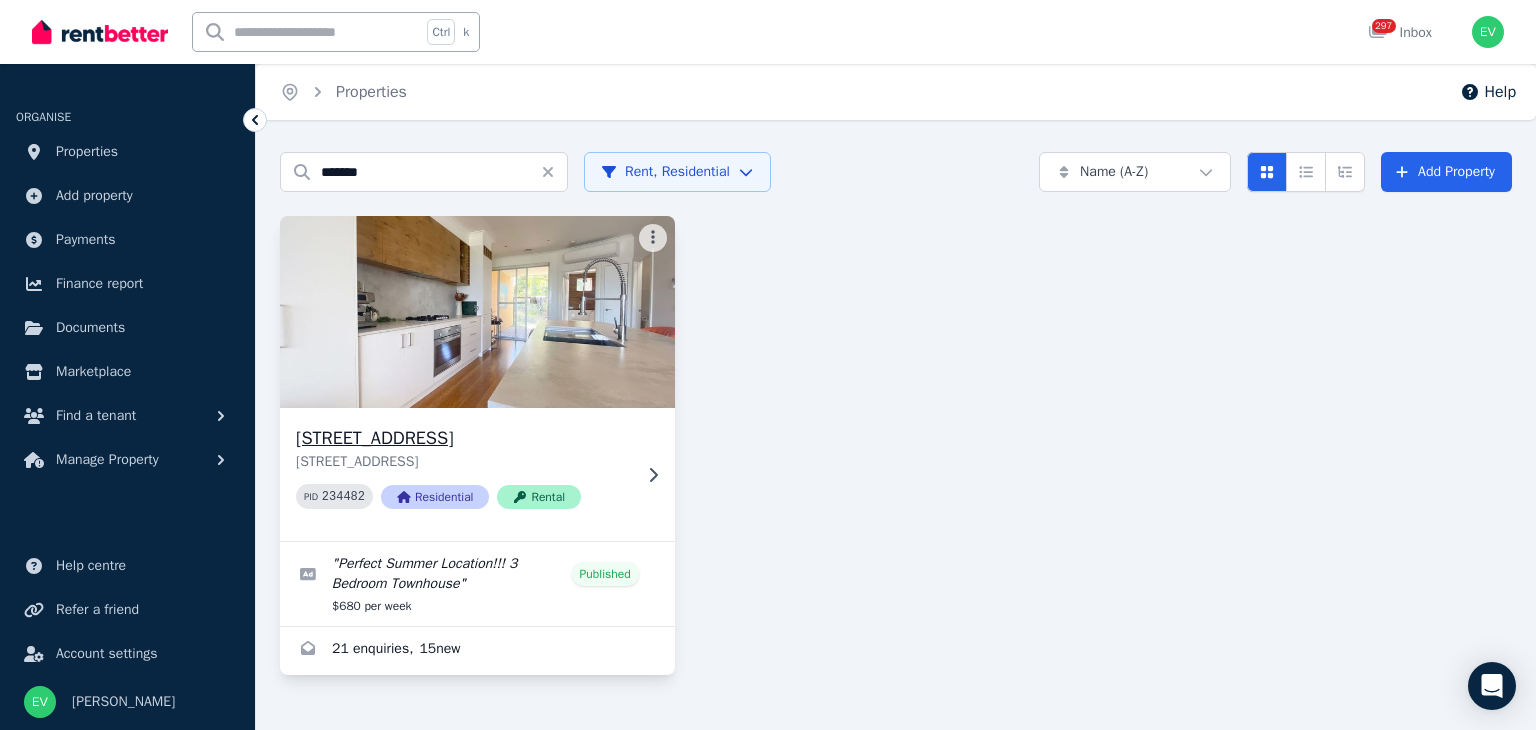 click at bounding box center (477, 312) 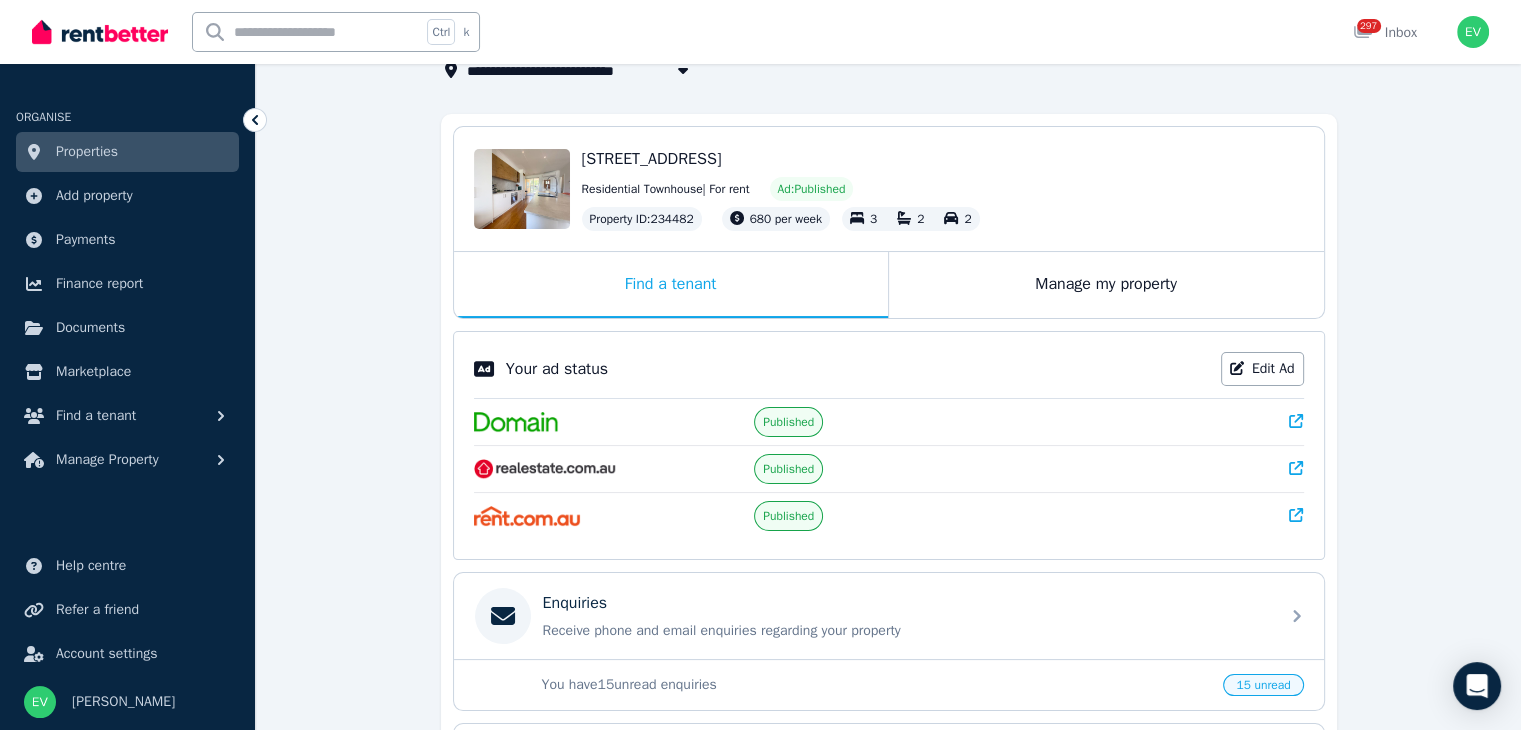 scroll, scrollTop: 400, scrollLeft: 0, axis: vertical 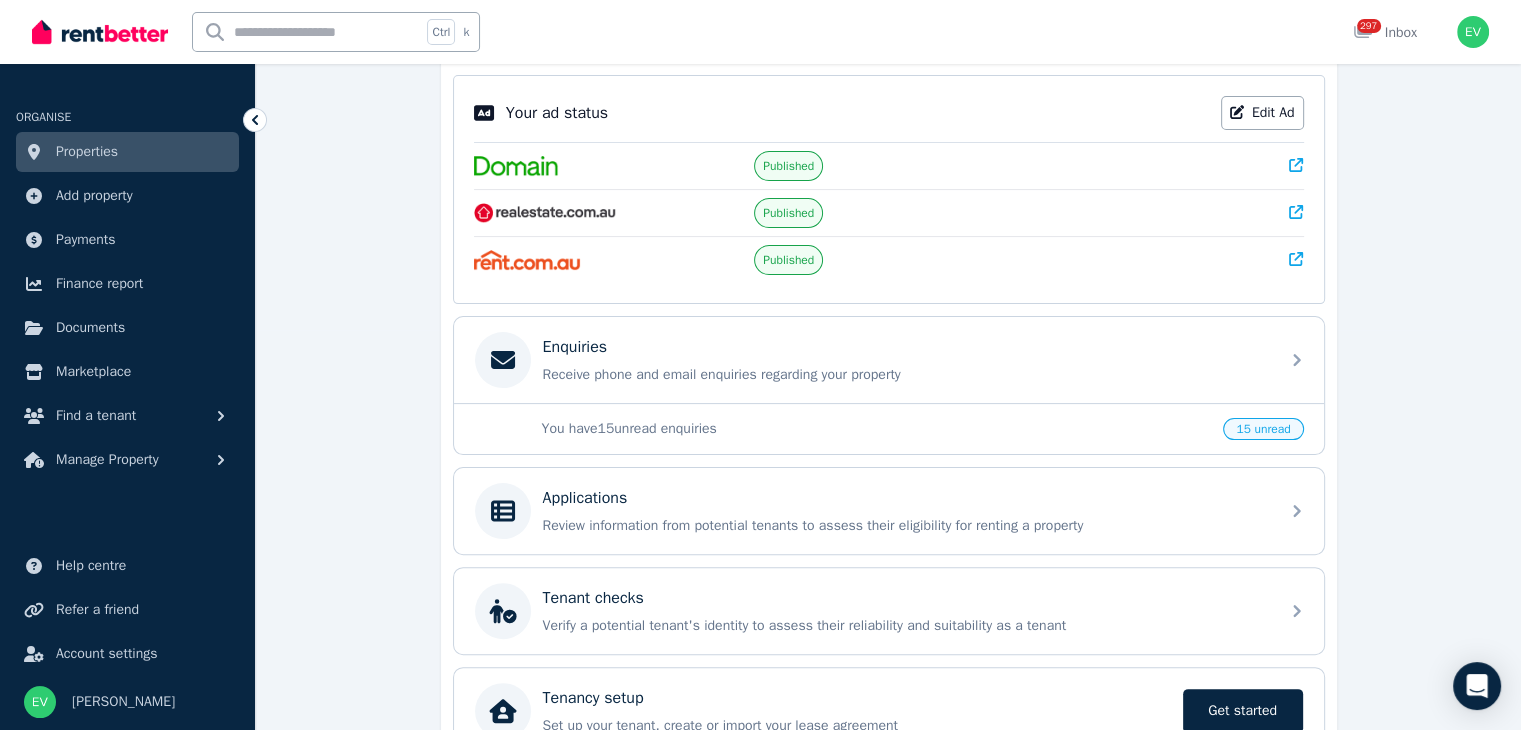 click 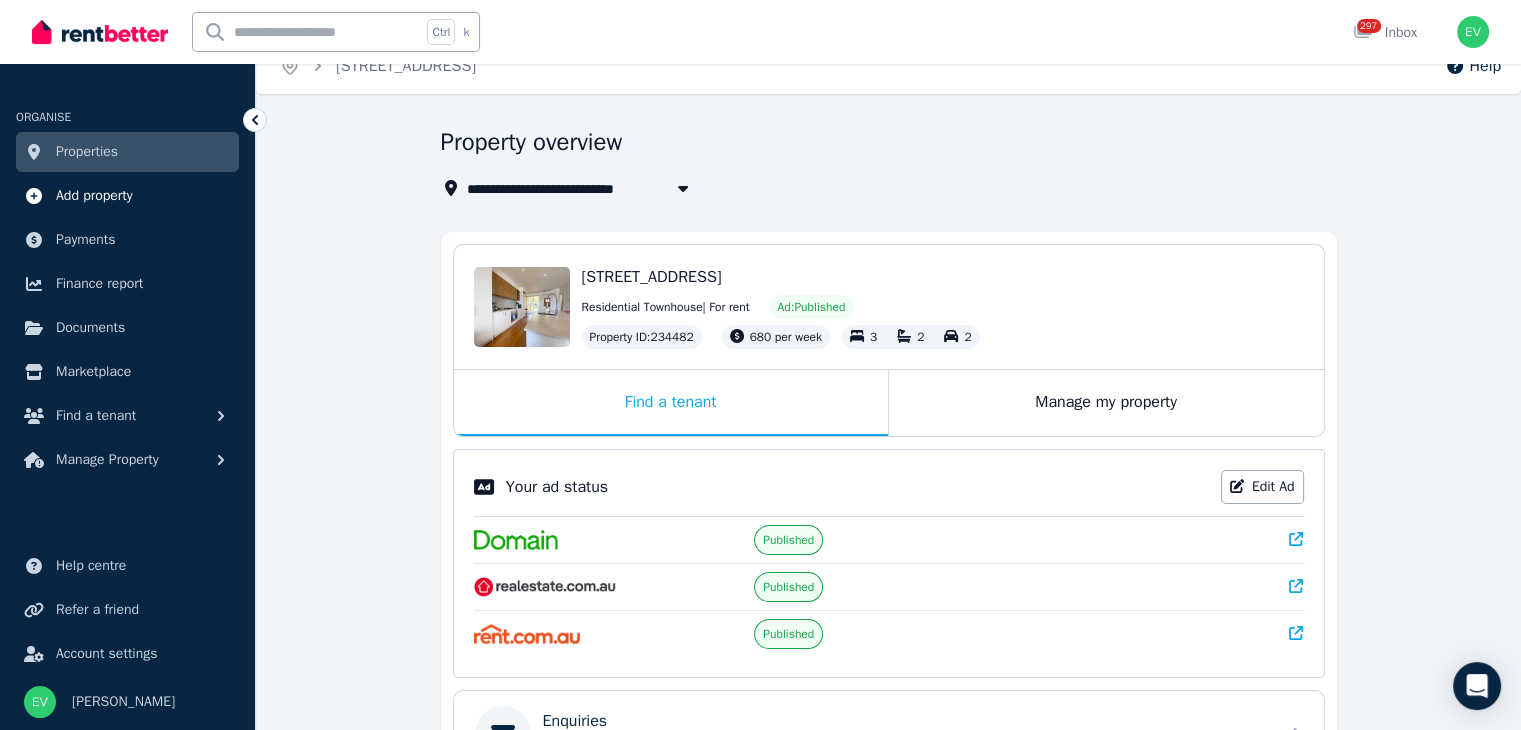 scroll, scrollTop: 0, scrollLeft: 0, axis: both 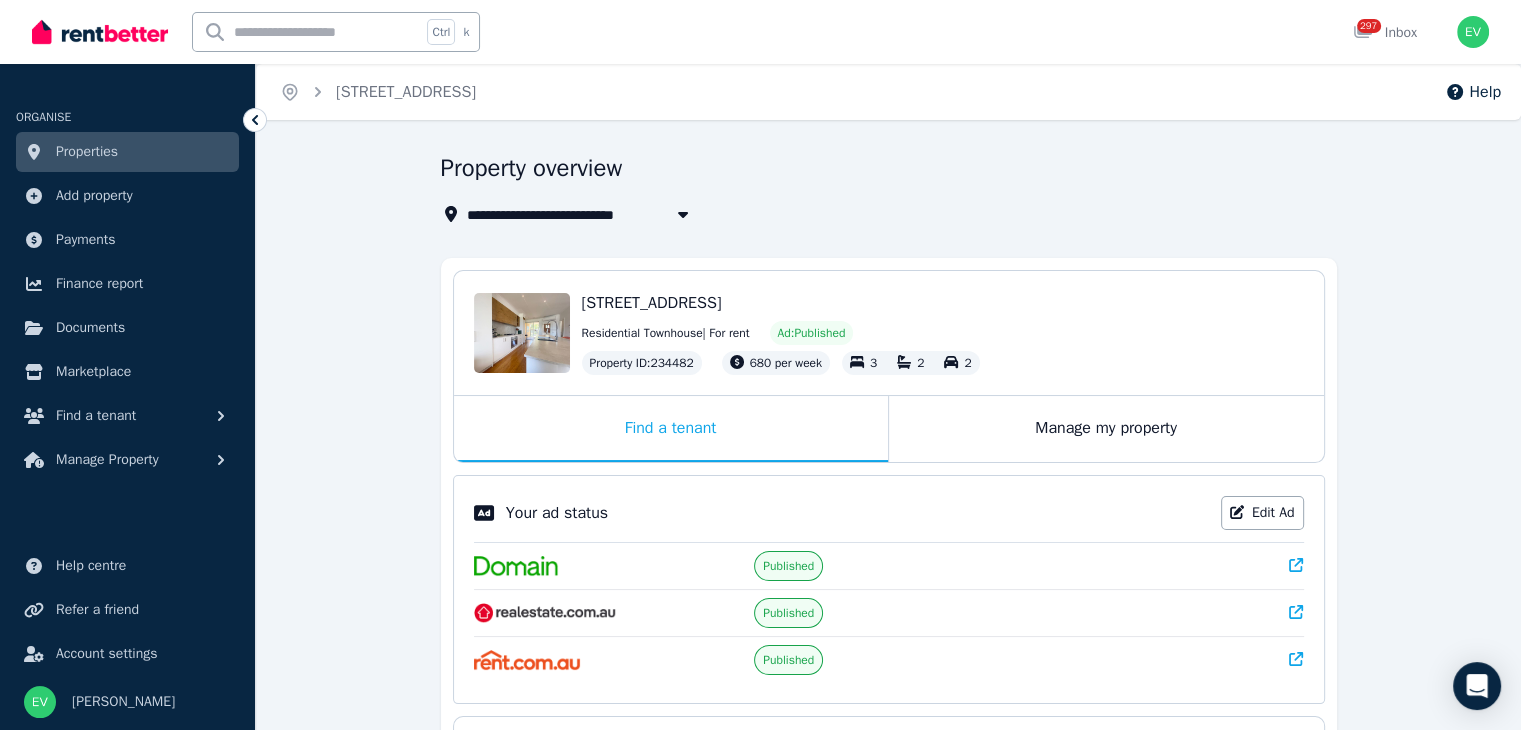 click on "Properties" at bounding box center (127, 152) 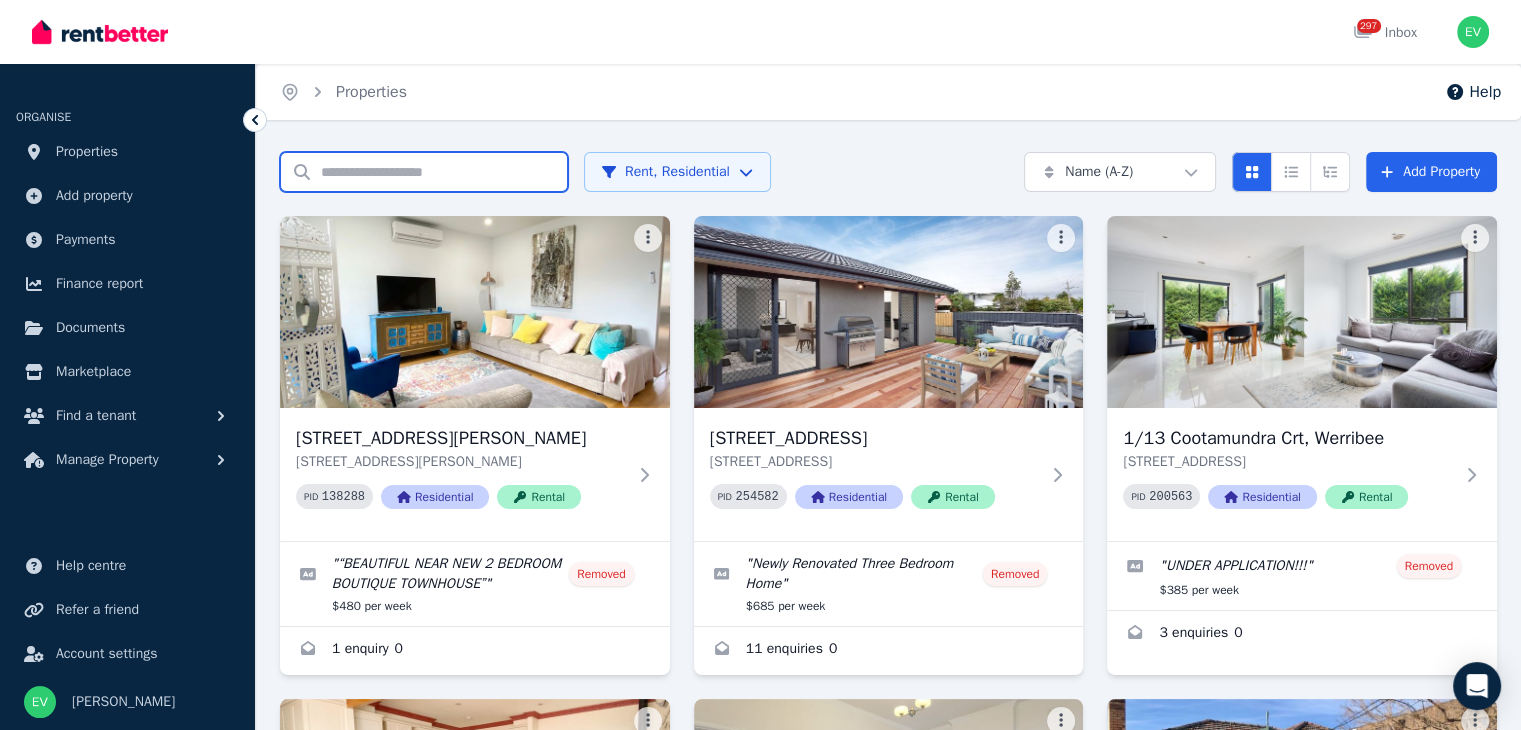 click on "Search properties" at bounding box center [424, 172] 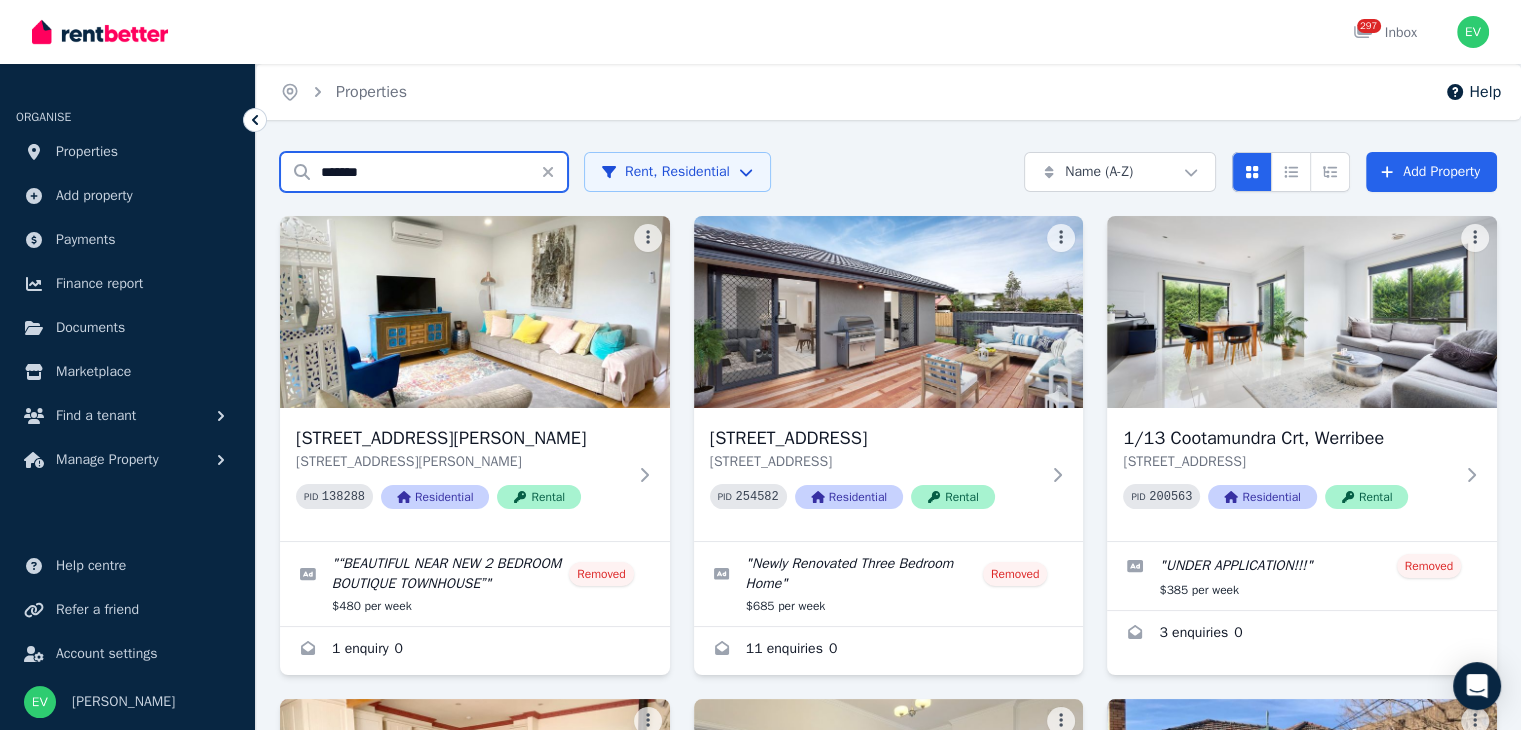 type on "******" 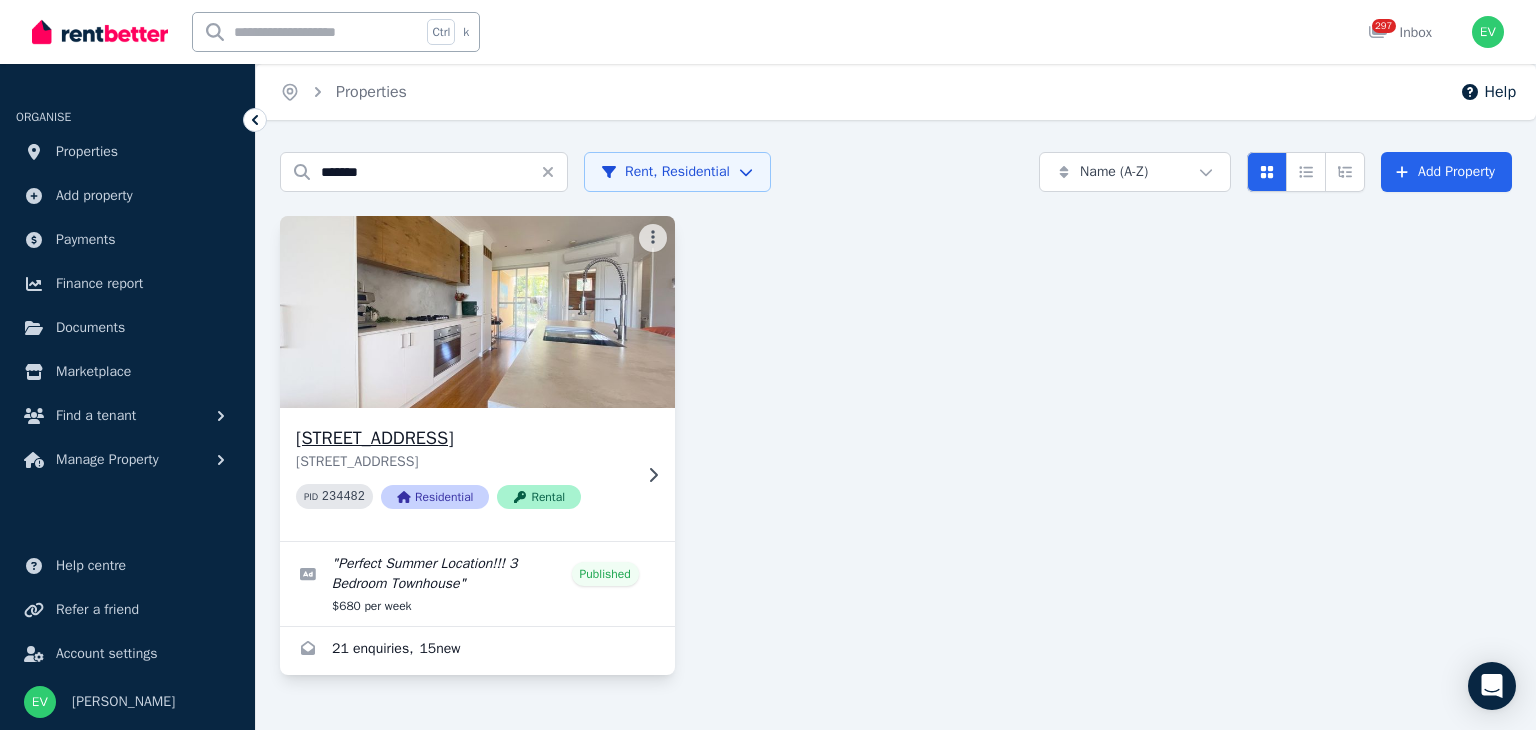 click at bounding box center [477, 312] 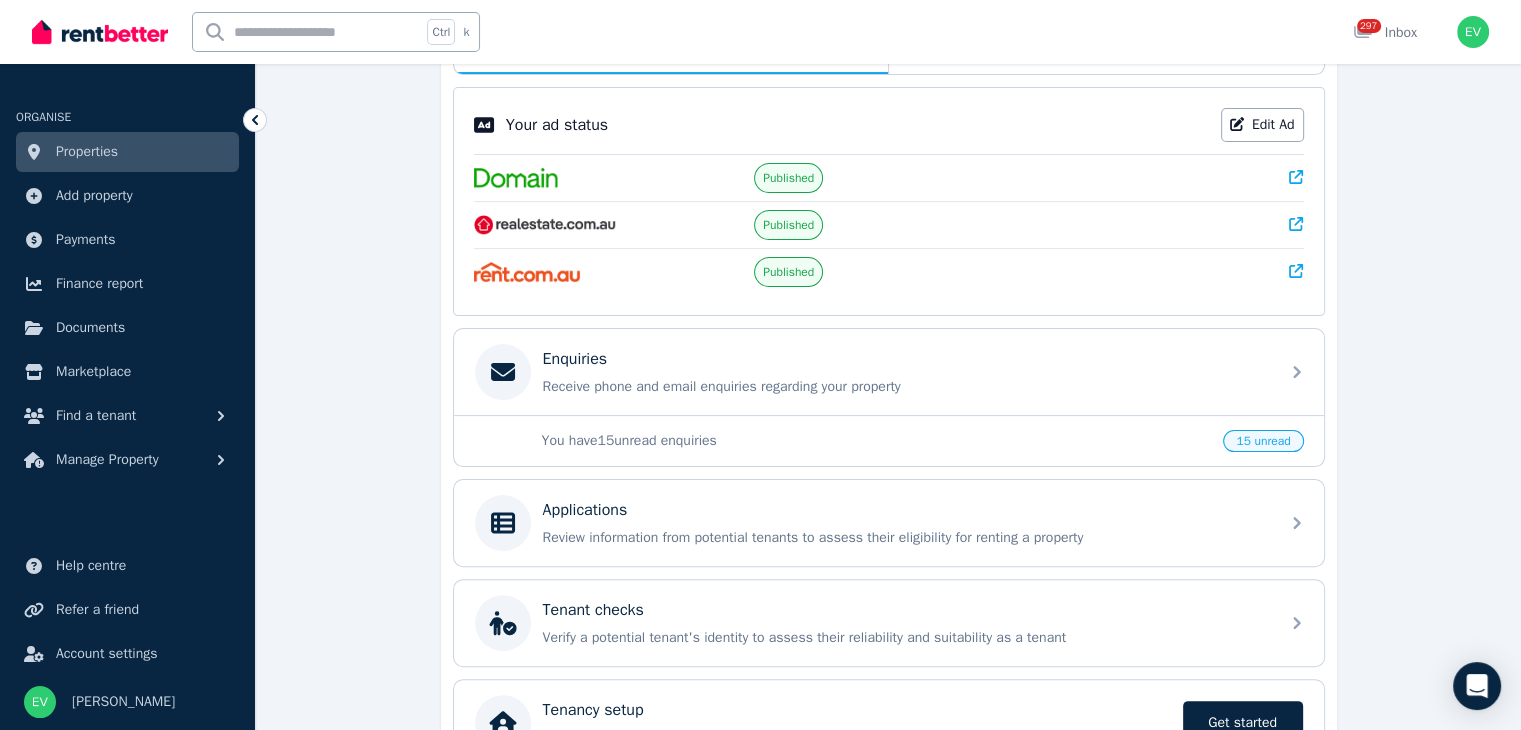 scroll, scrollTop: 400, scrollLeft: 0, axis: vertical 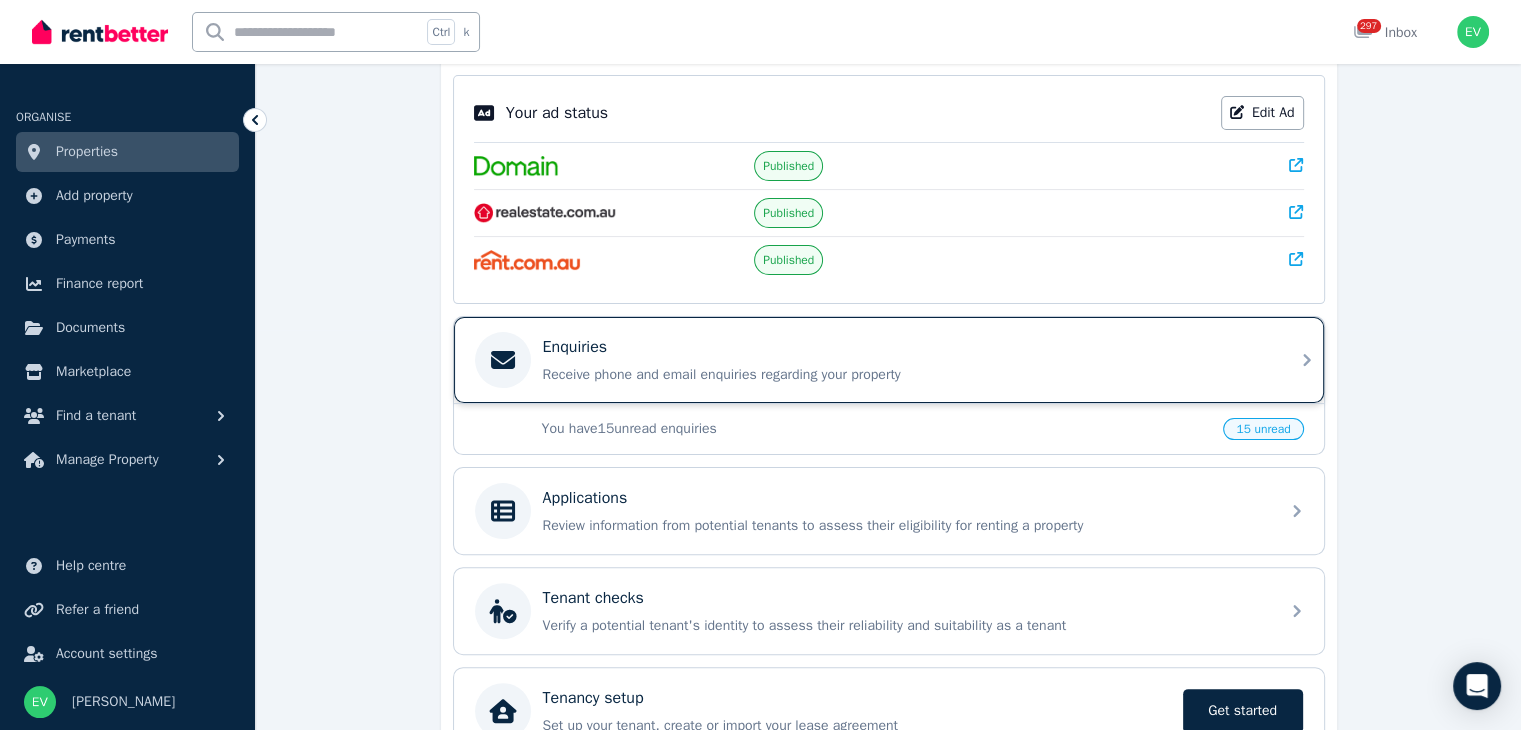 click on "Enquiries Receive phone and email enquiries regarding your property" at bounding box center (889, 360) 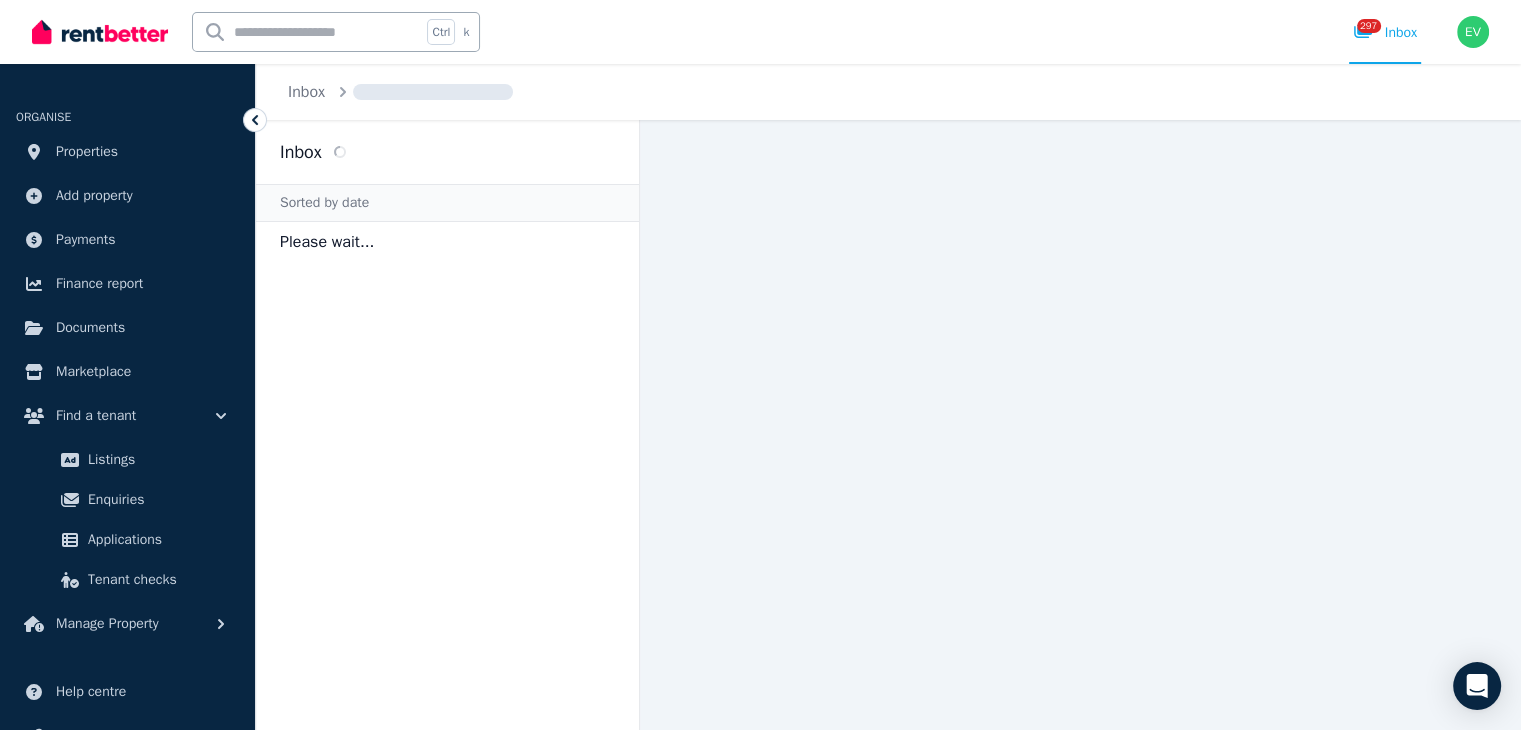 scroll, scrollTop: 0, scrollLeft: 0, axis: both 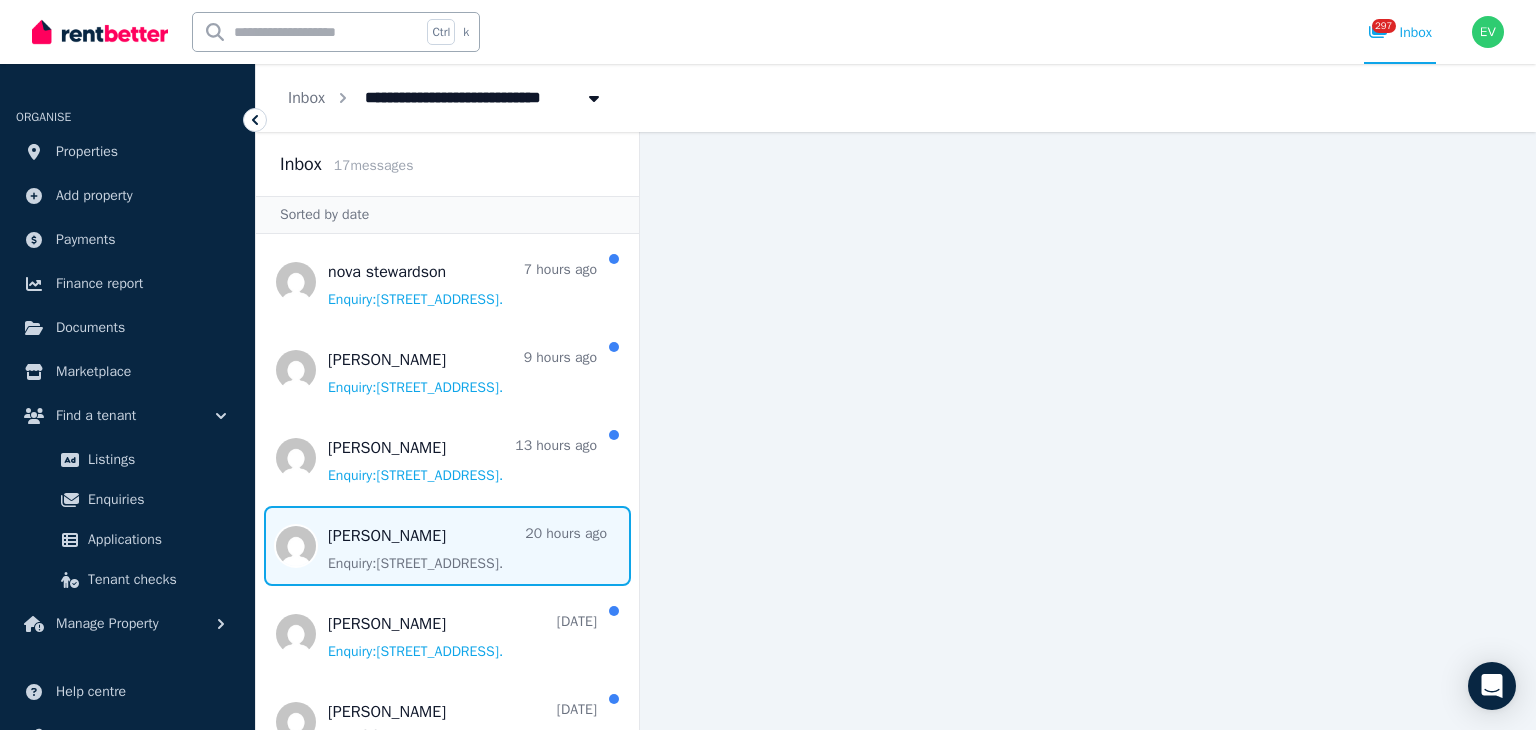 click at bounding box center (447, 546) 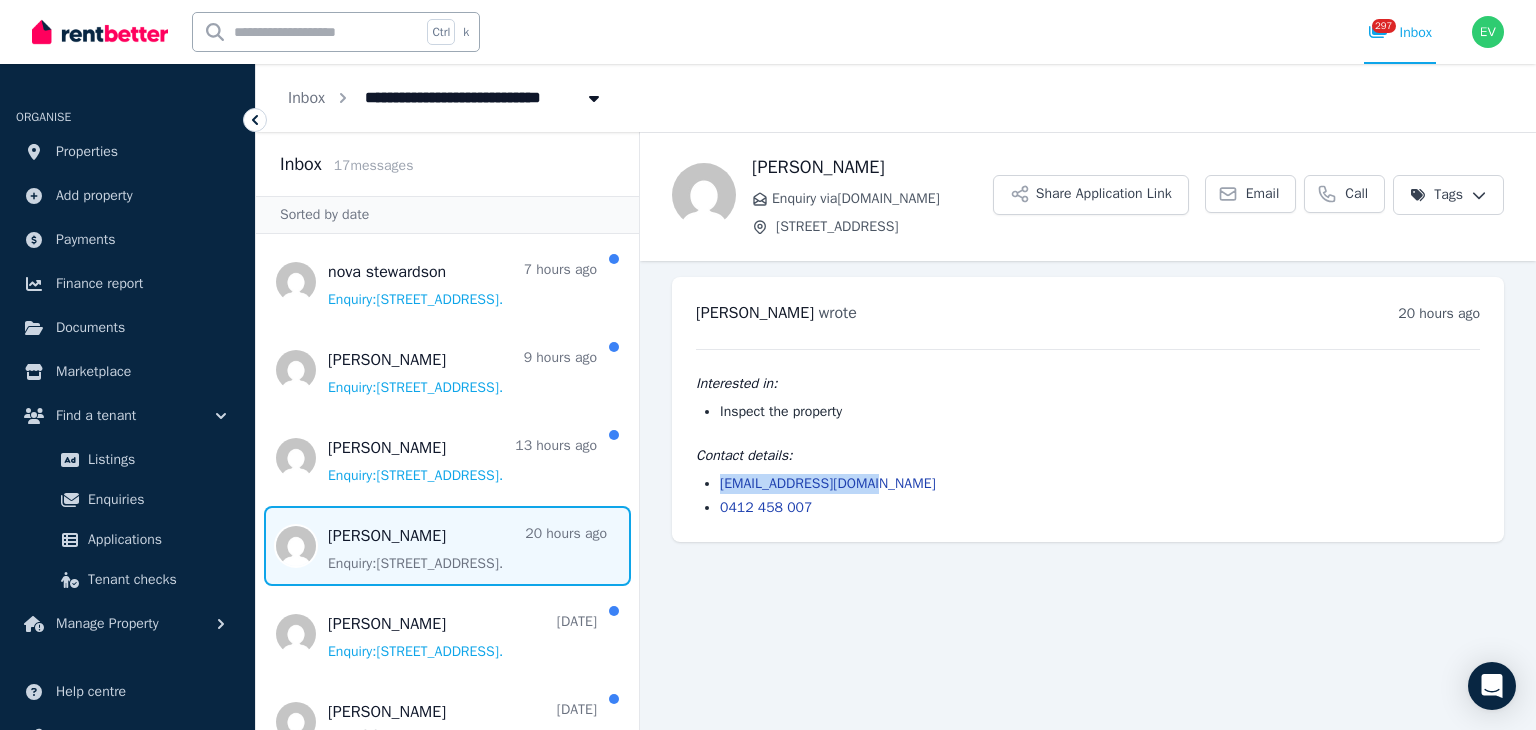 drag, startPoint x: 881, startPoint y: 483, endPoint x: 700, endPoint y: 481, distance: 181.01105 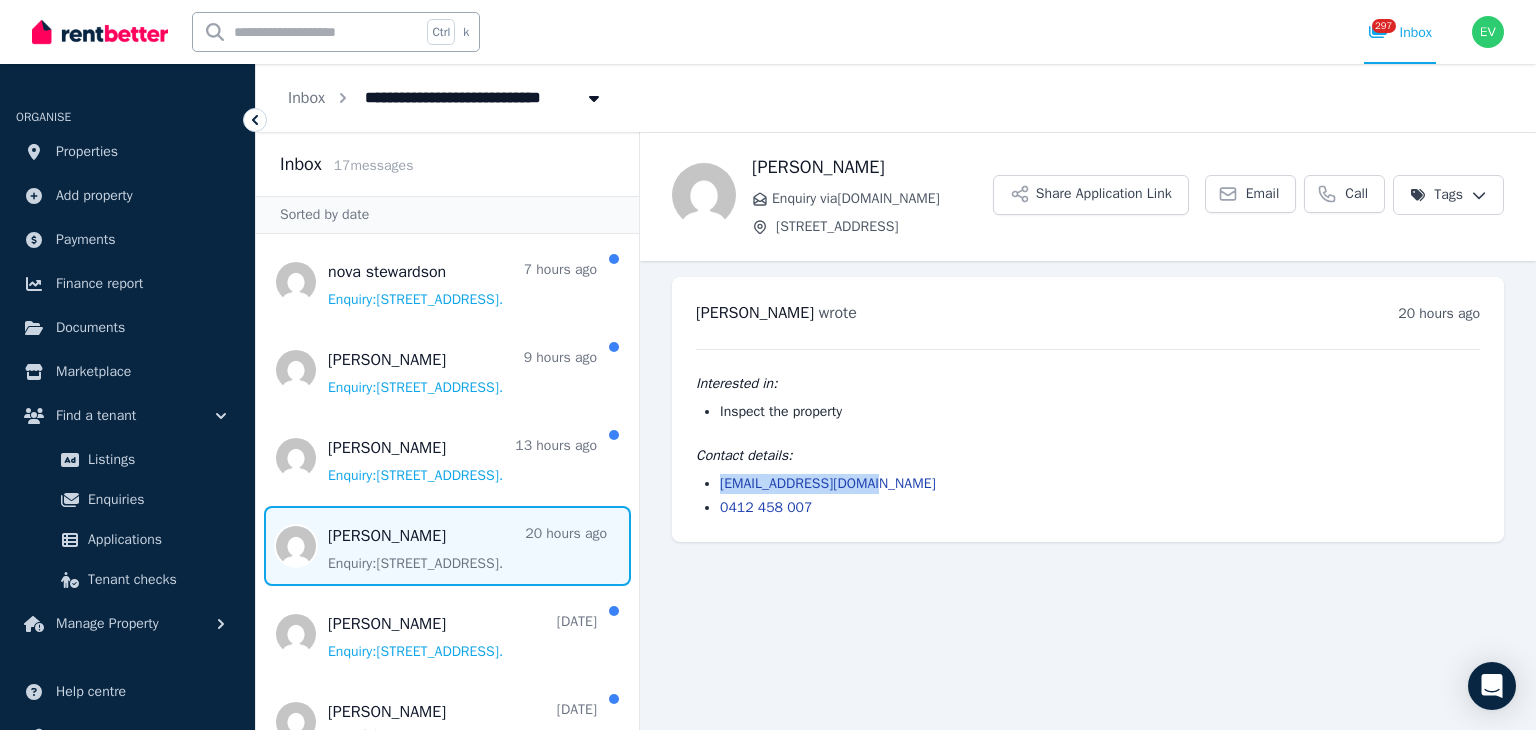 click on "marismatt11@gmail.com 0412 458 007" at bounding box center [1088, 496] 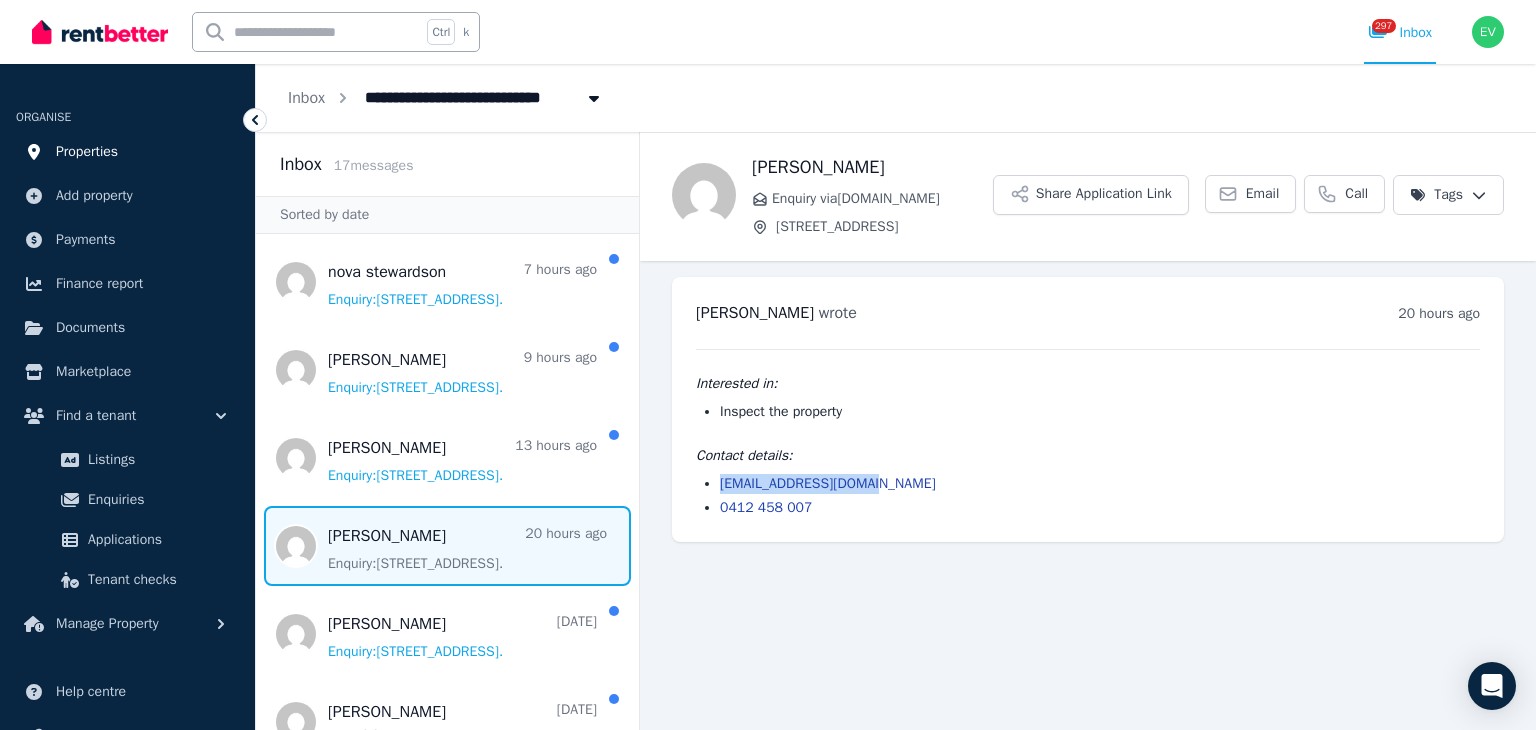 click on "Properties" at bounding box center [127, 152] 